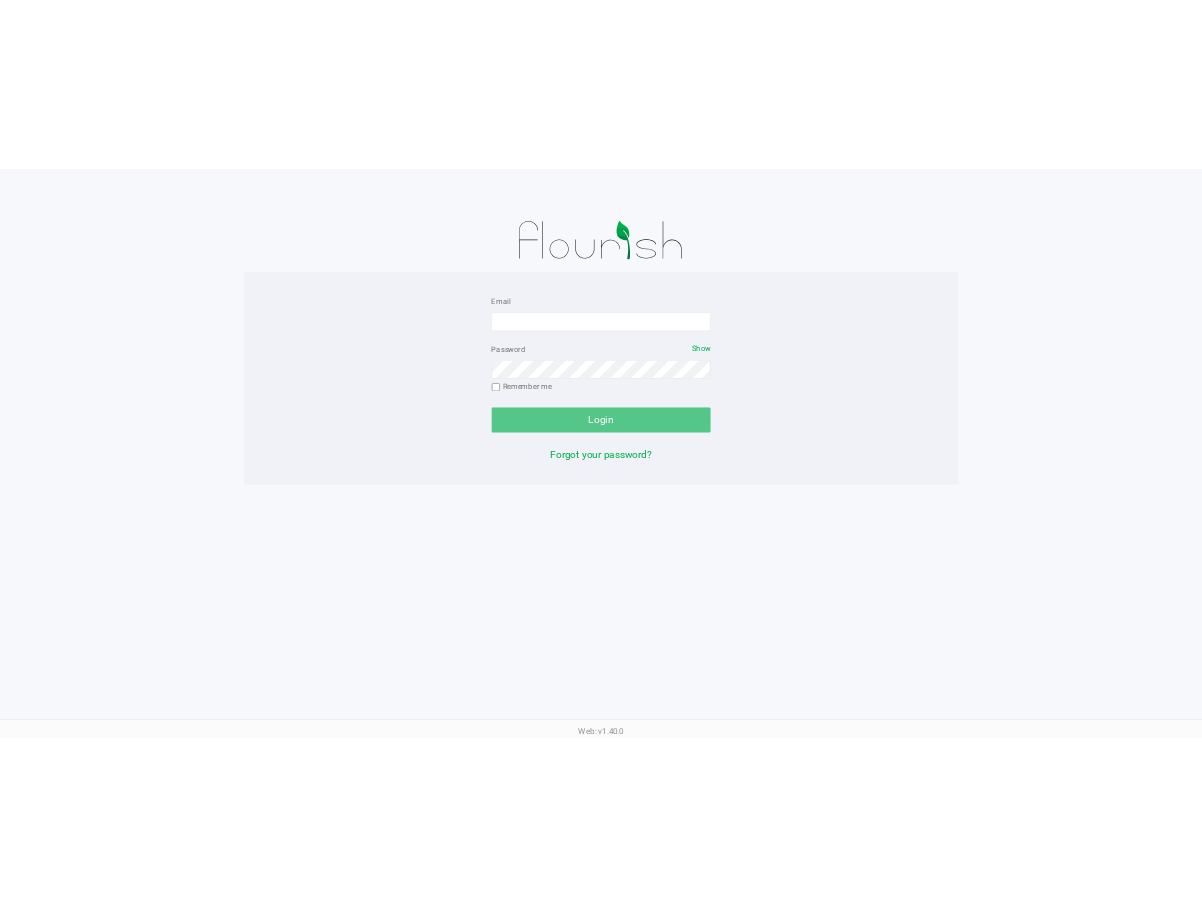 scroll, scrollTop: 0, scrollLeft: 0, axis: both 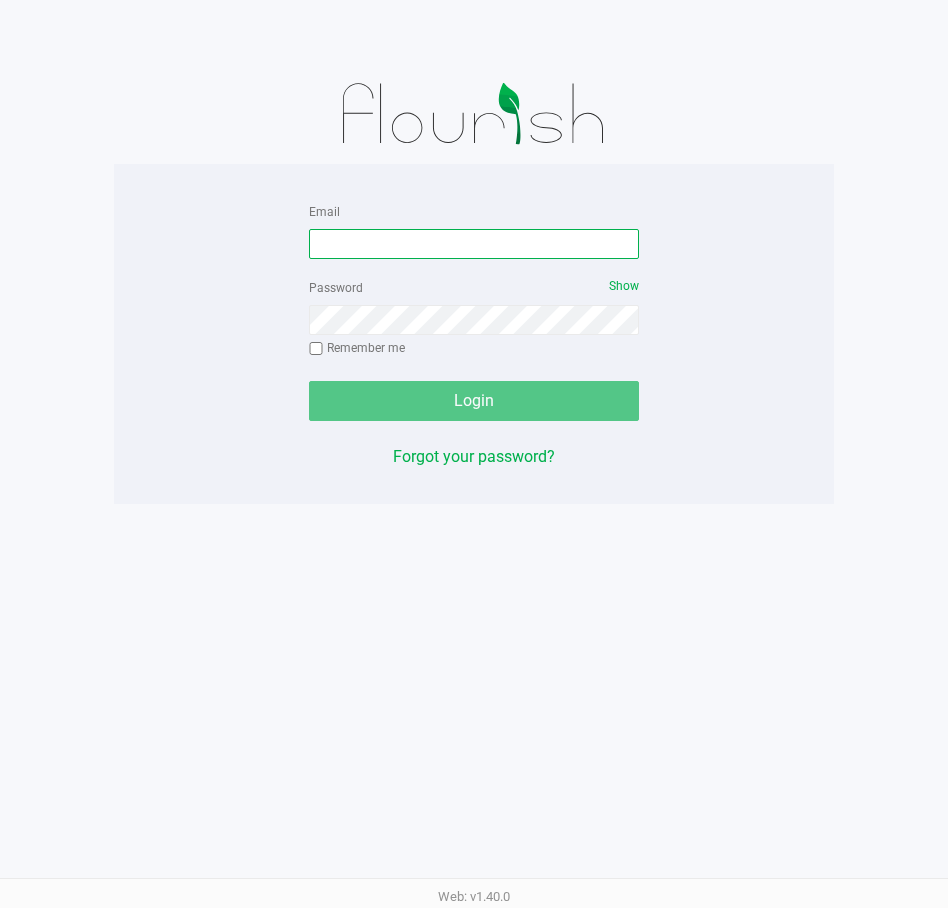 click on "Email" at bounding box center (474, 244) 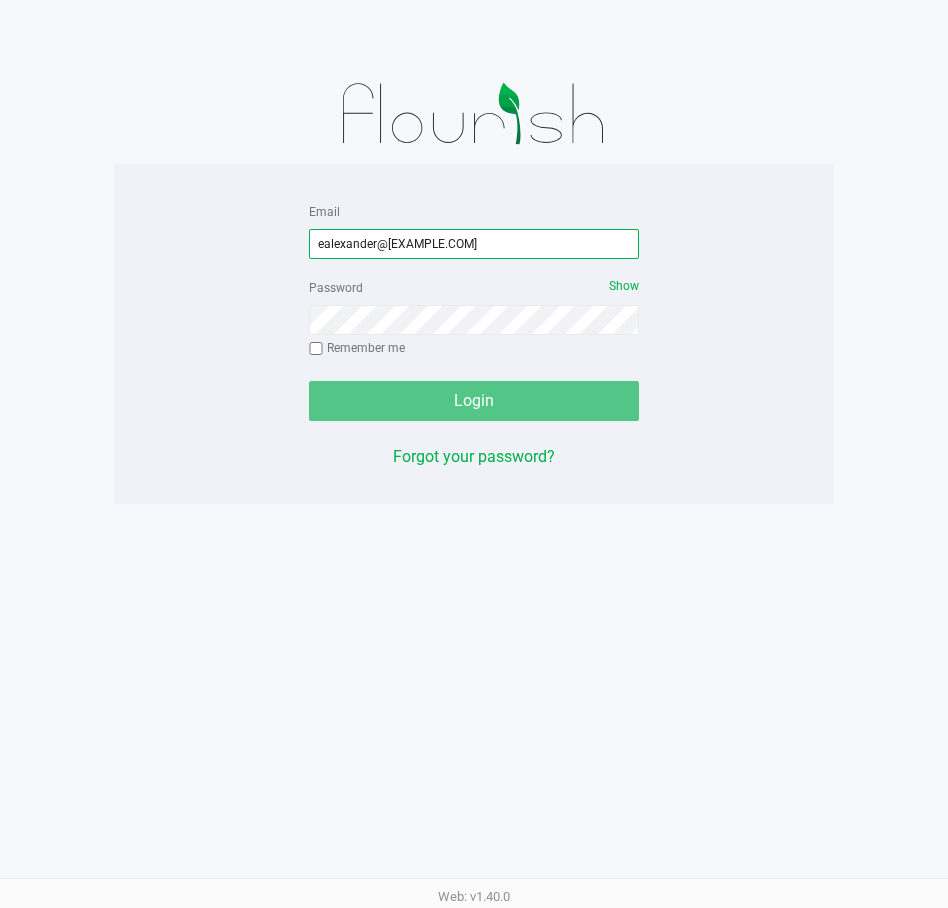 type on "ealexander@[EXAMPLE.COM]" 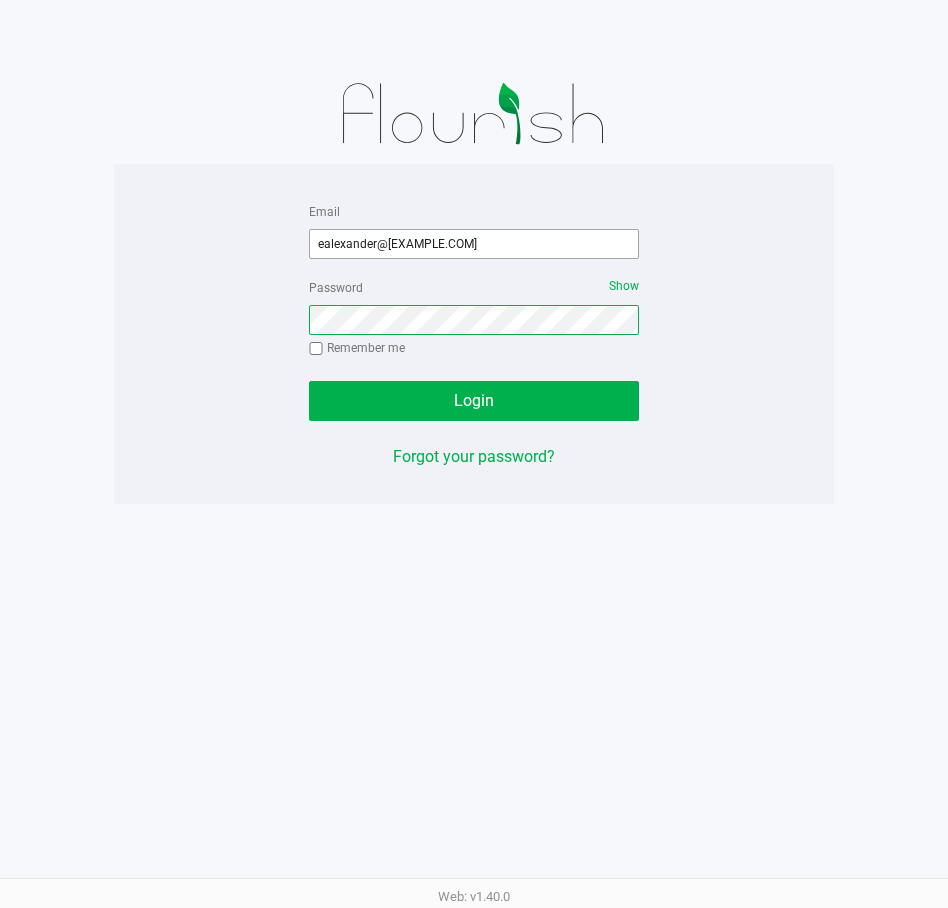 click on "Login" 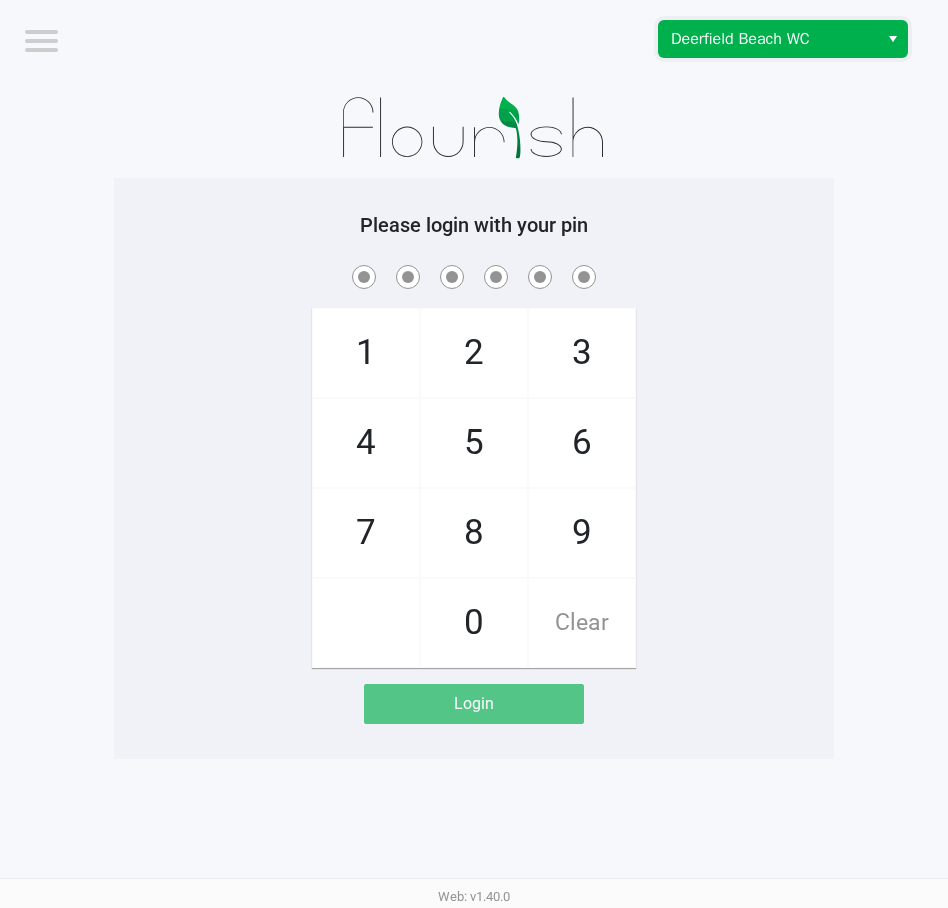 click on "Deerfield Beach WC" at bounding box center (768, 39) 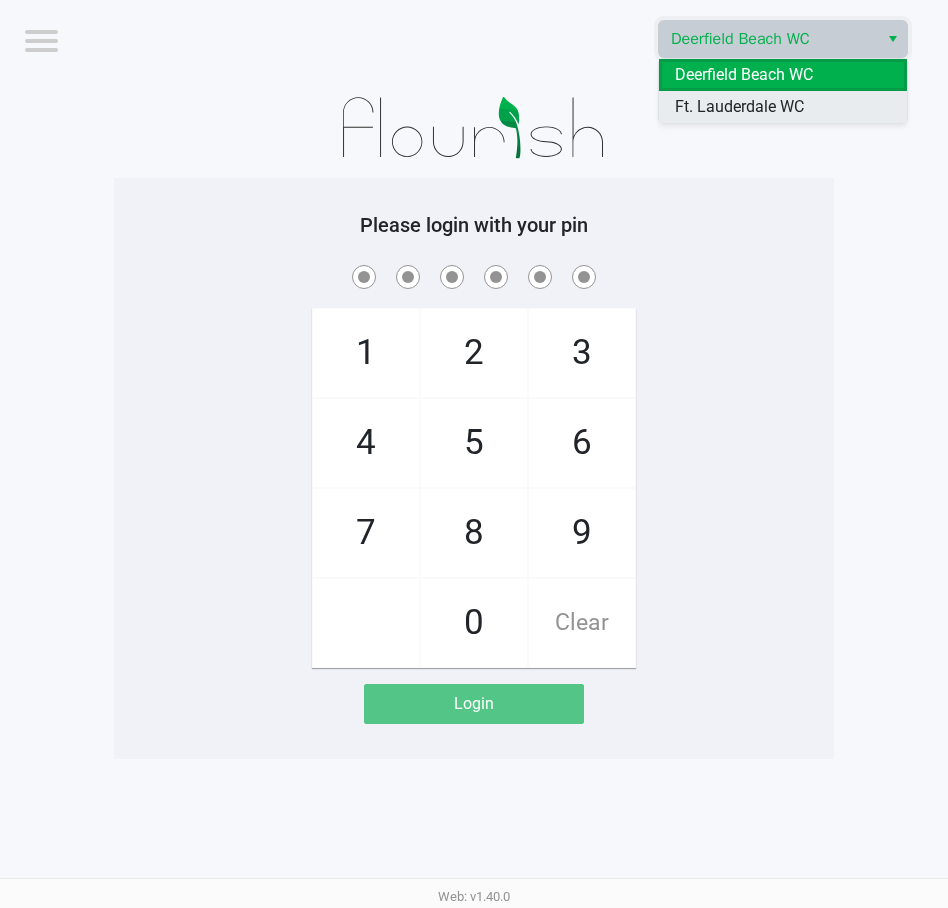 click on "Ft. Lauderdale WC" at bounding box center (739, 107) 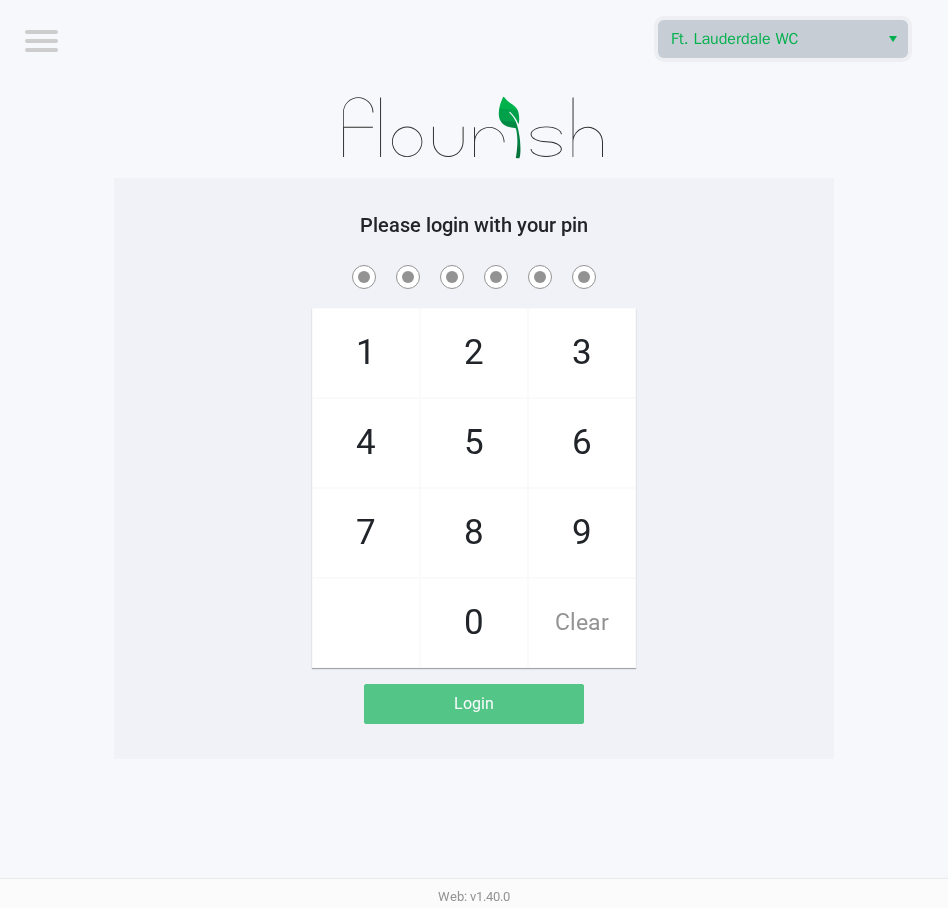 click on "1   4   7       2   5   8   0   3   6   9   Clear" 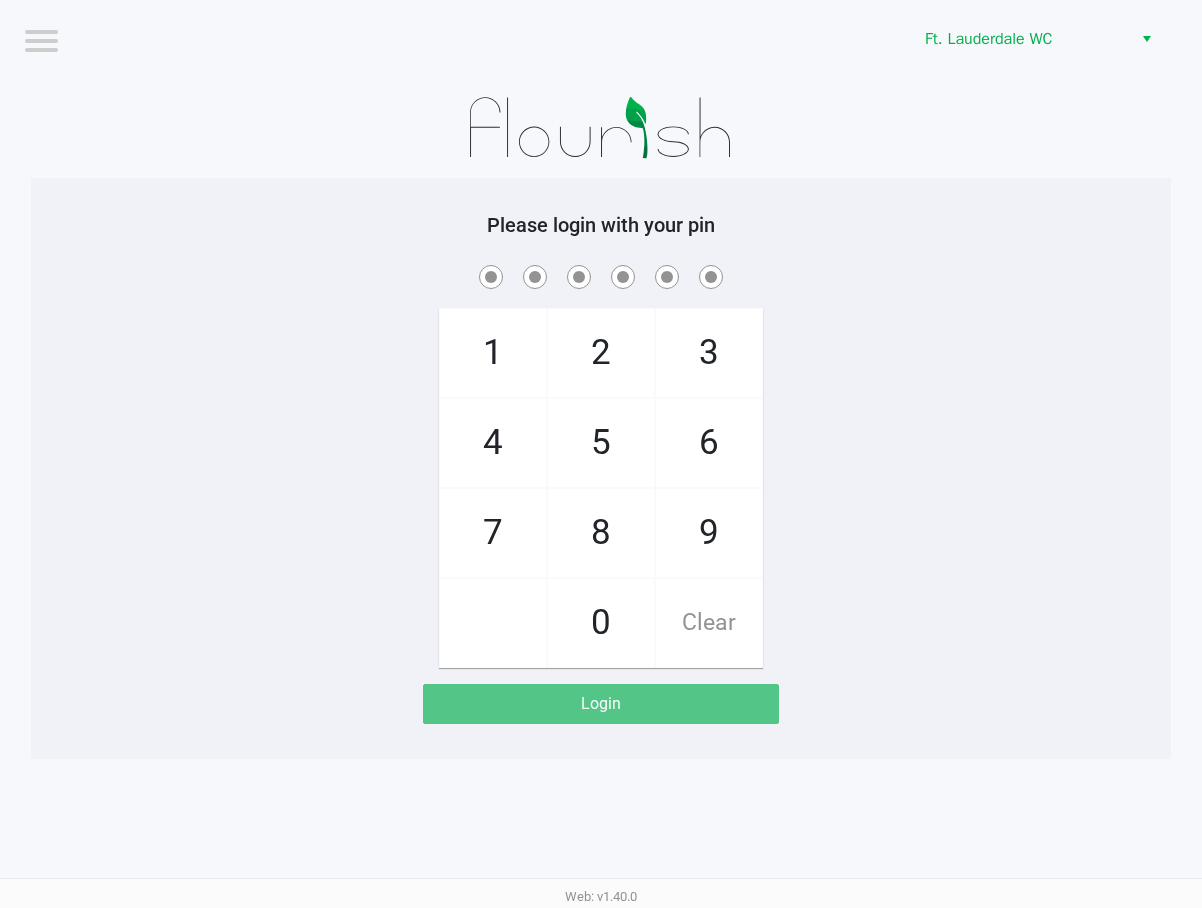 click on "1   4   7       2   5   8   0   3   6   9   Clear" 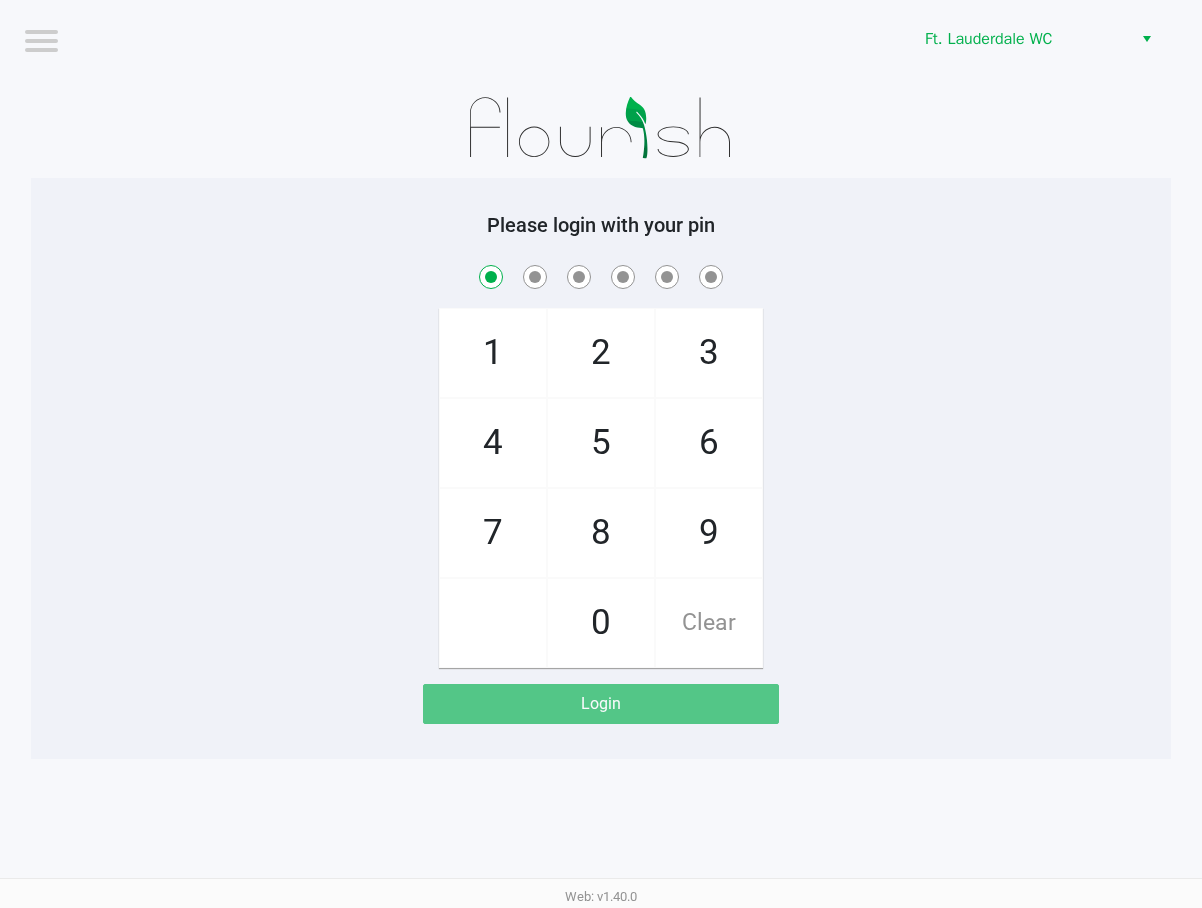 checkbox on "true" 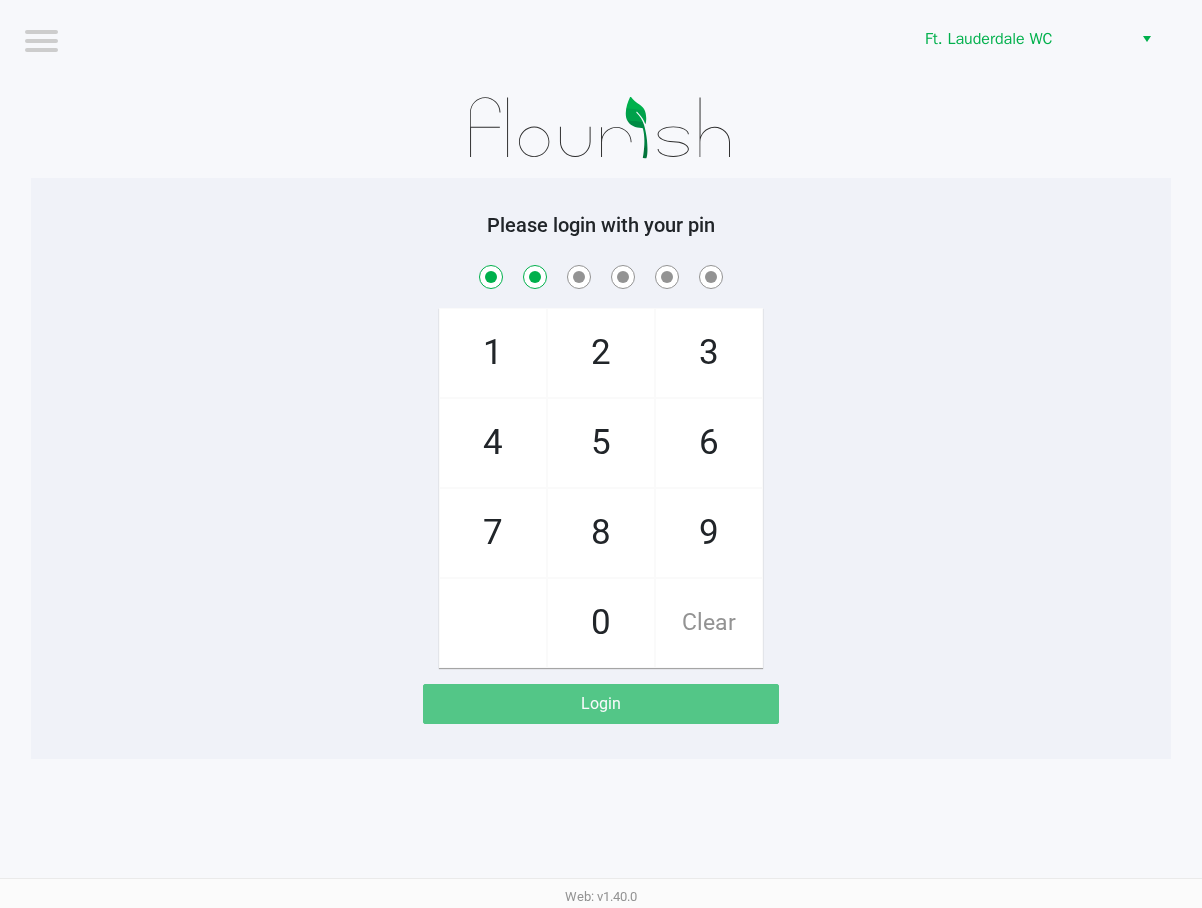 checkbox on "true" 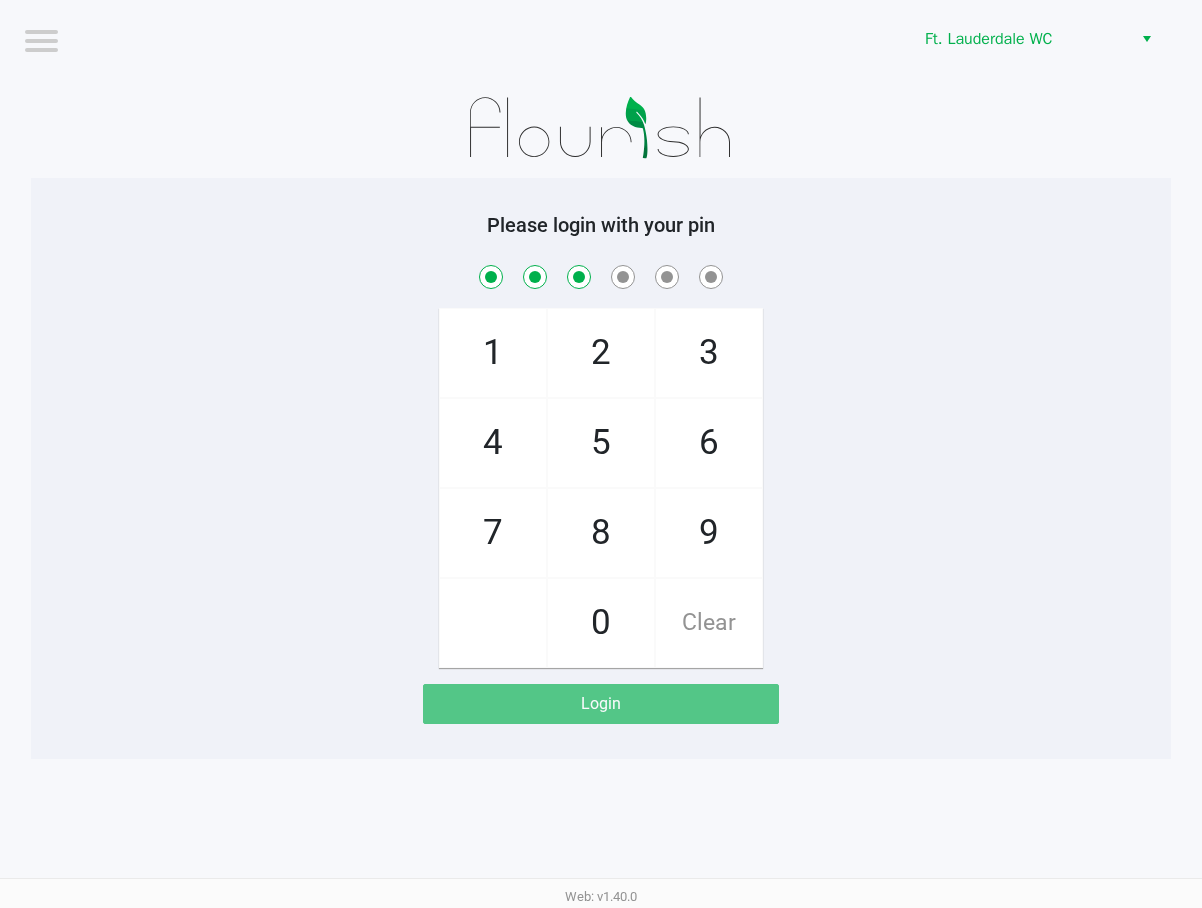 checkbox on "true" 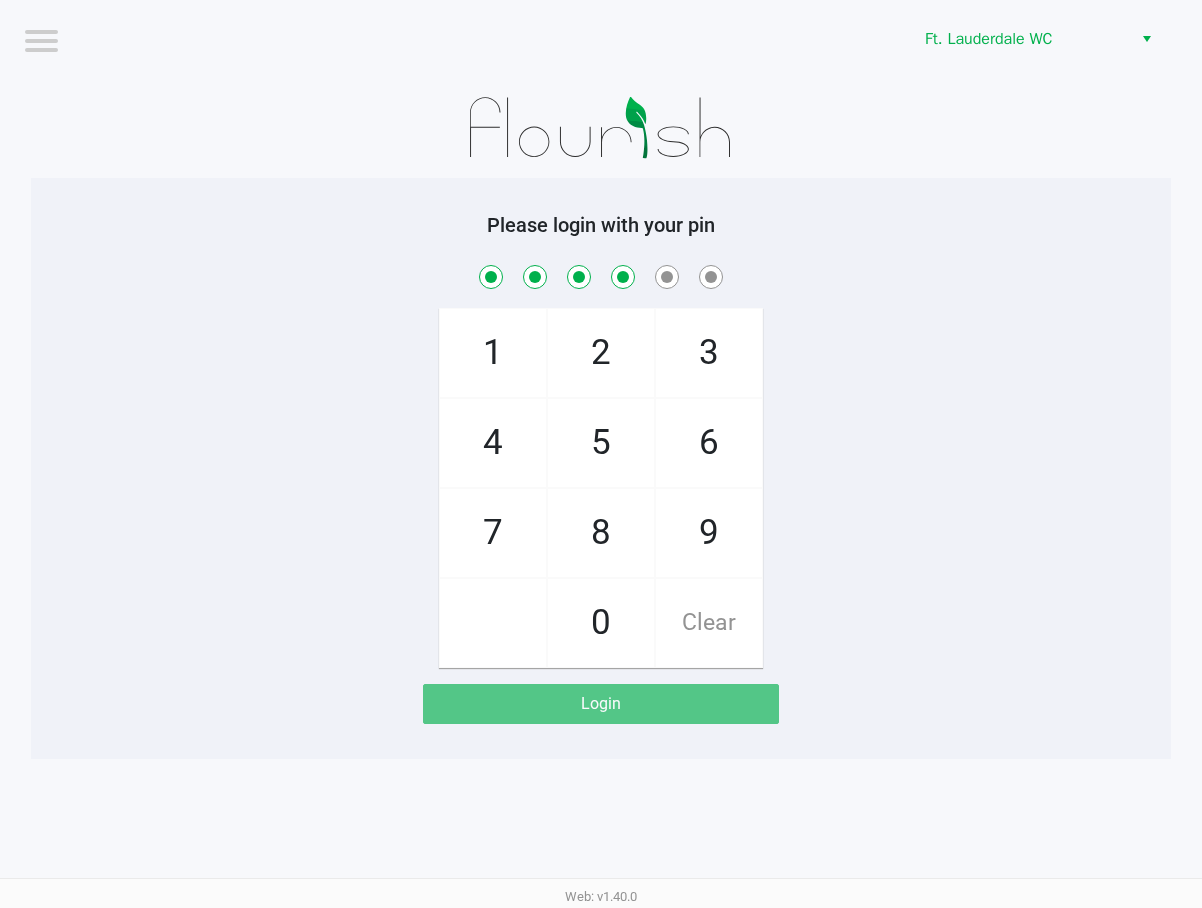 checkbox on "true" 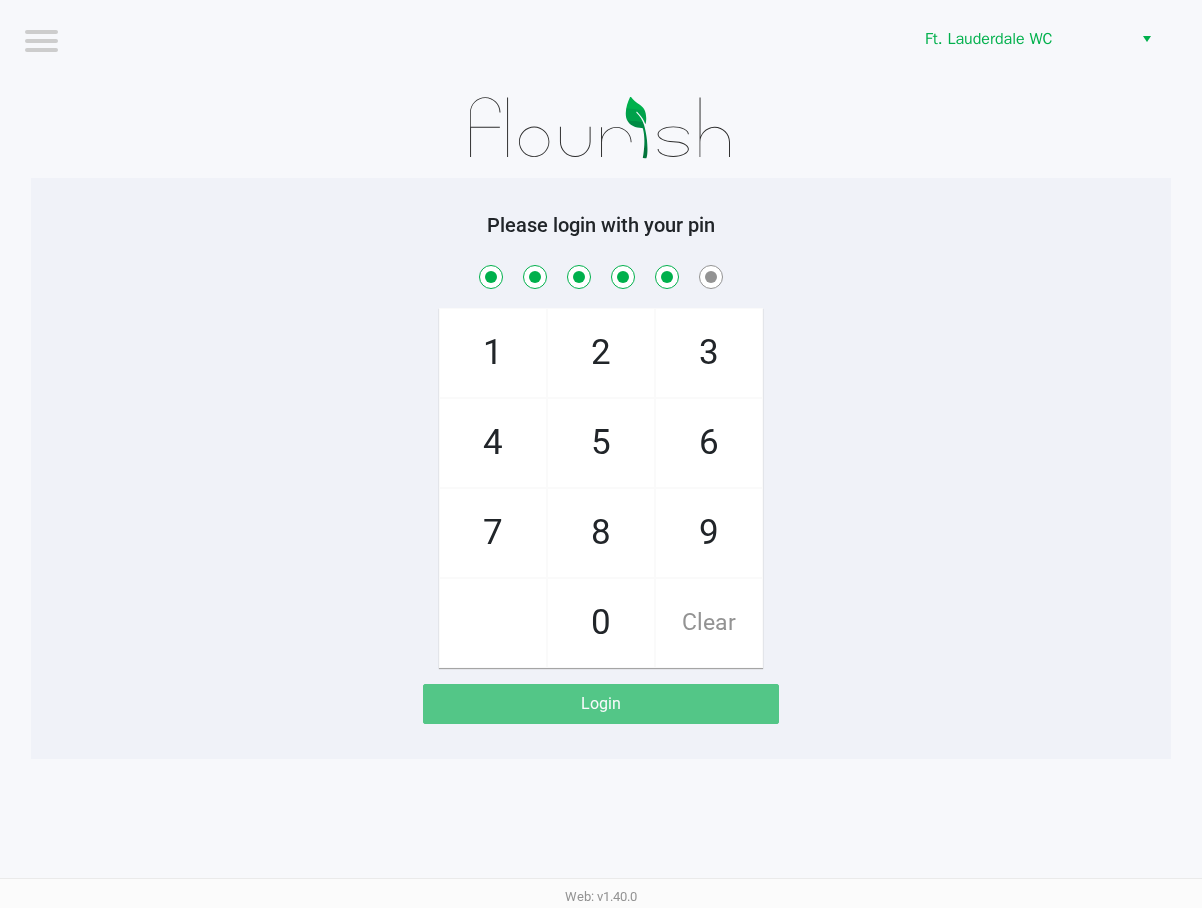 checkbox on "true" 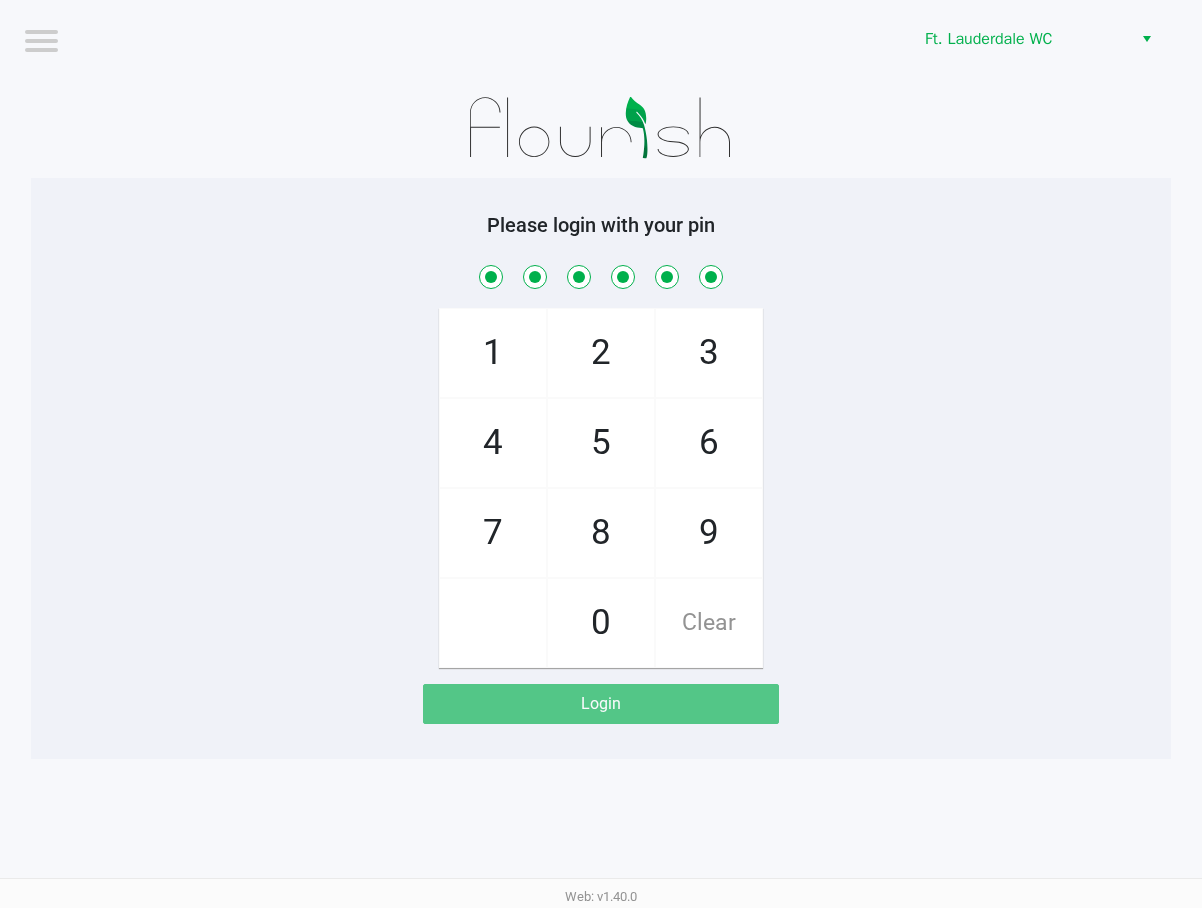 checkbox on "true" 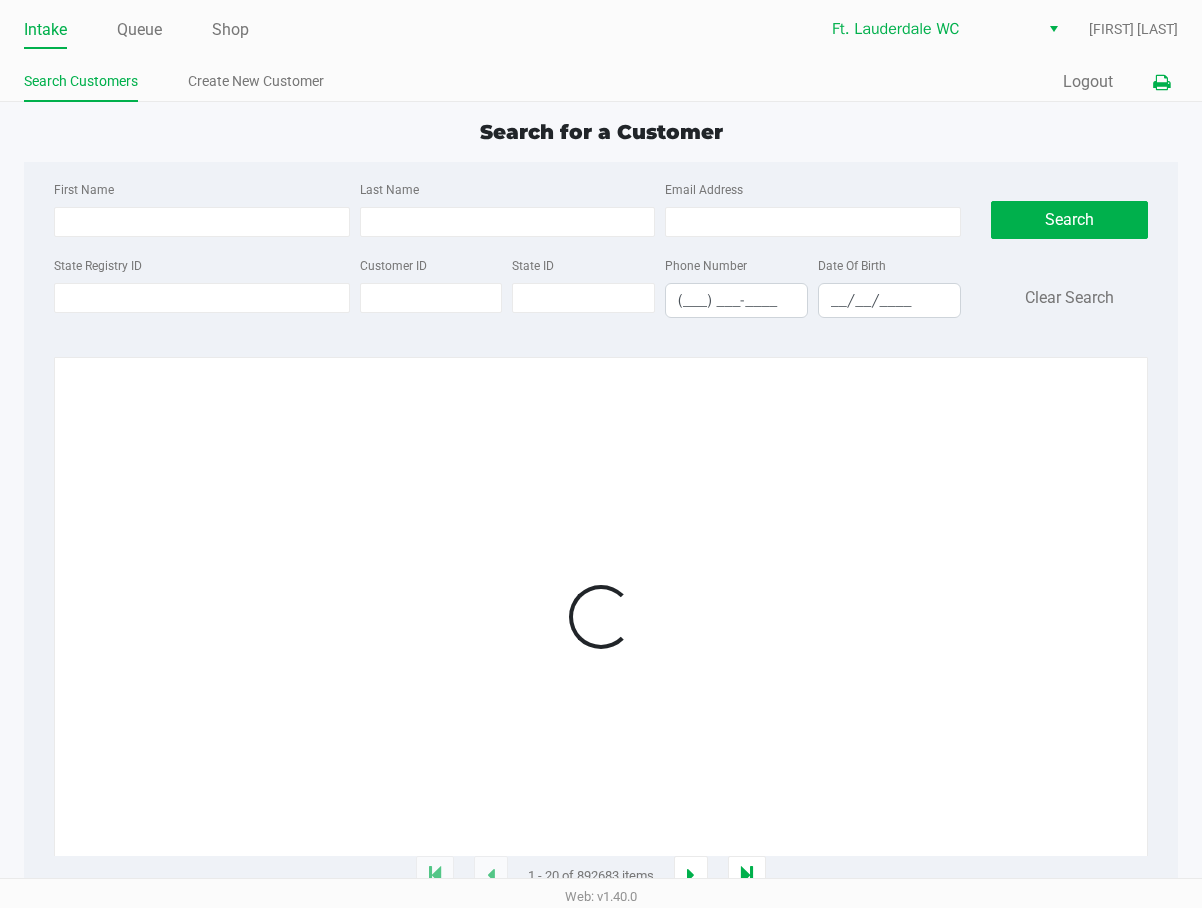 click 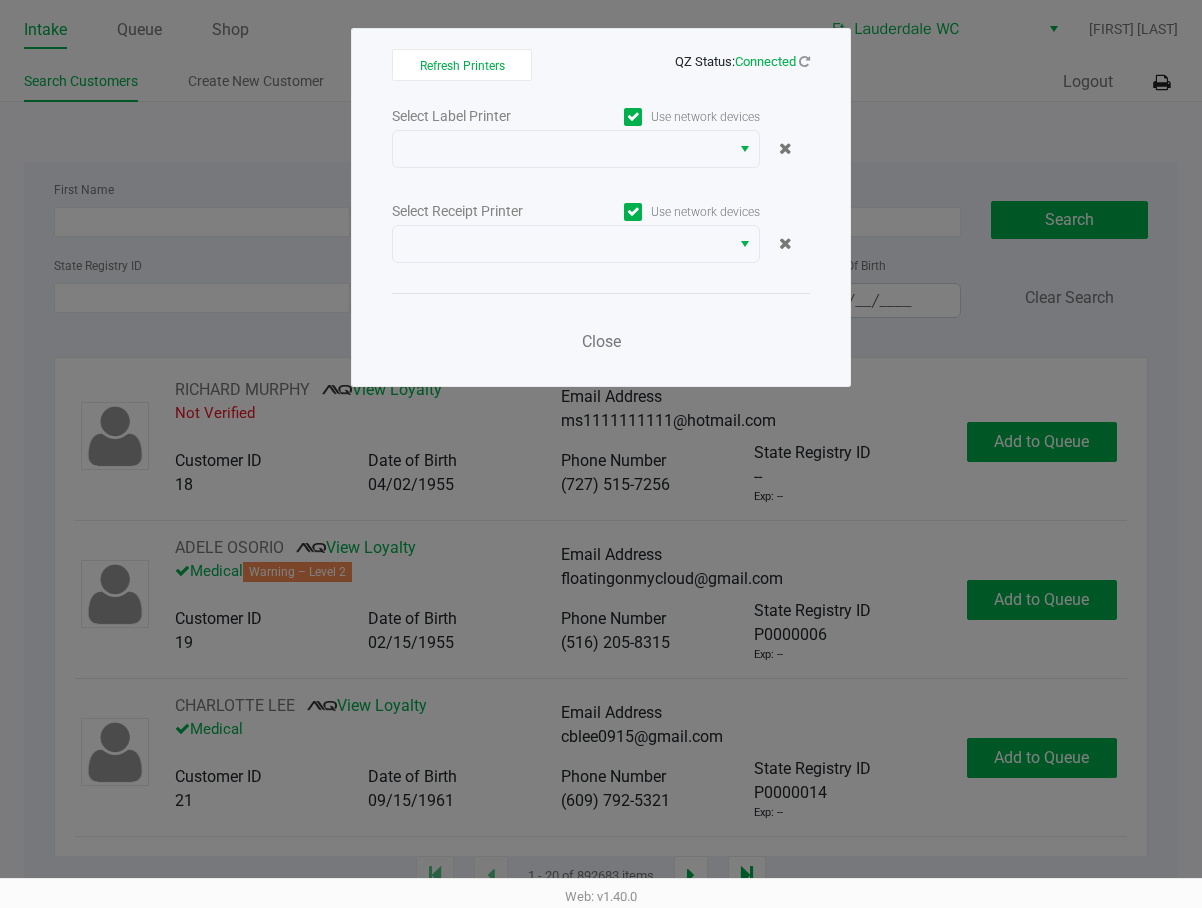 click on "Select Label Printer   Use network devices   Select Receipt Printer   Use network devices   Close" 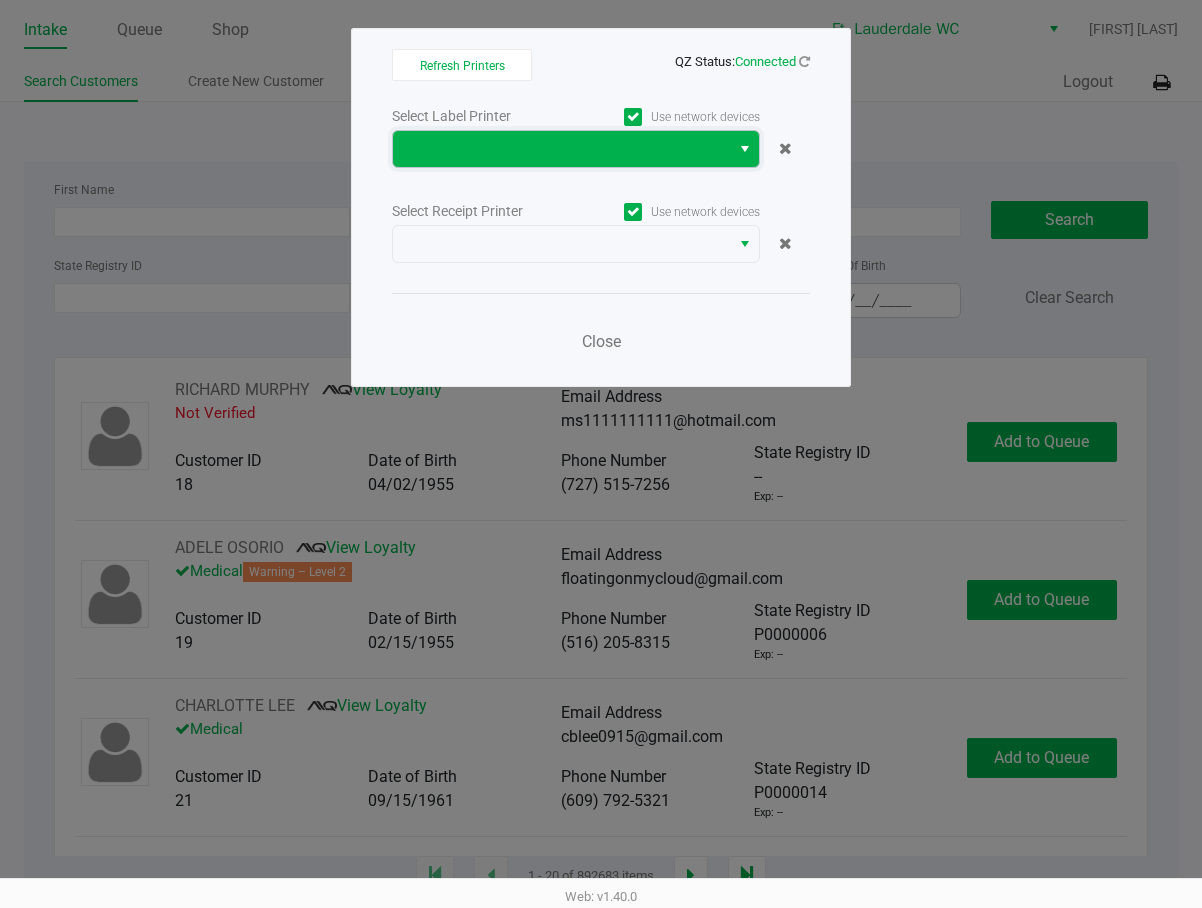 click at bounding box center [561, 149] 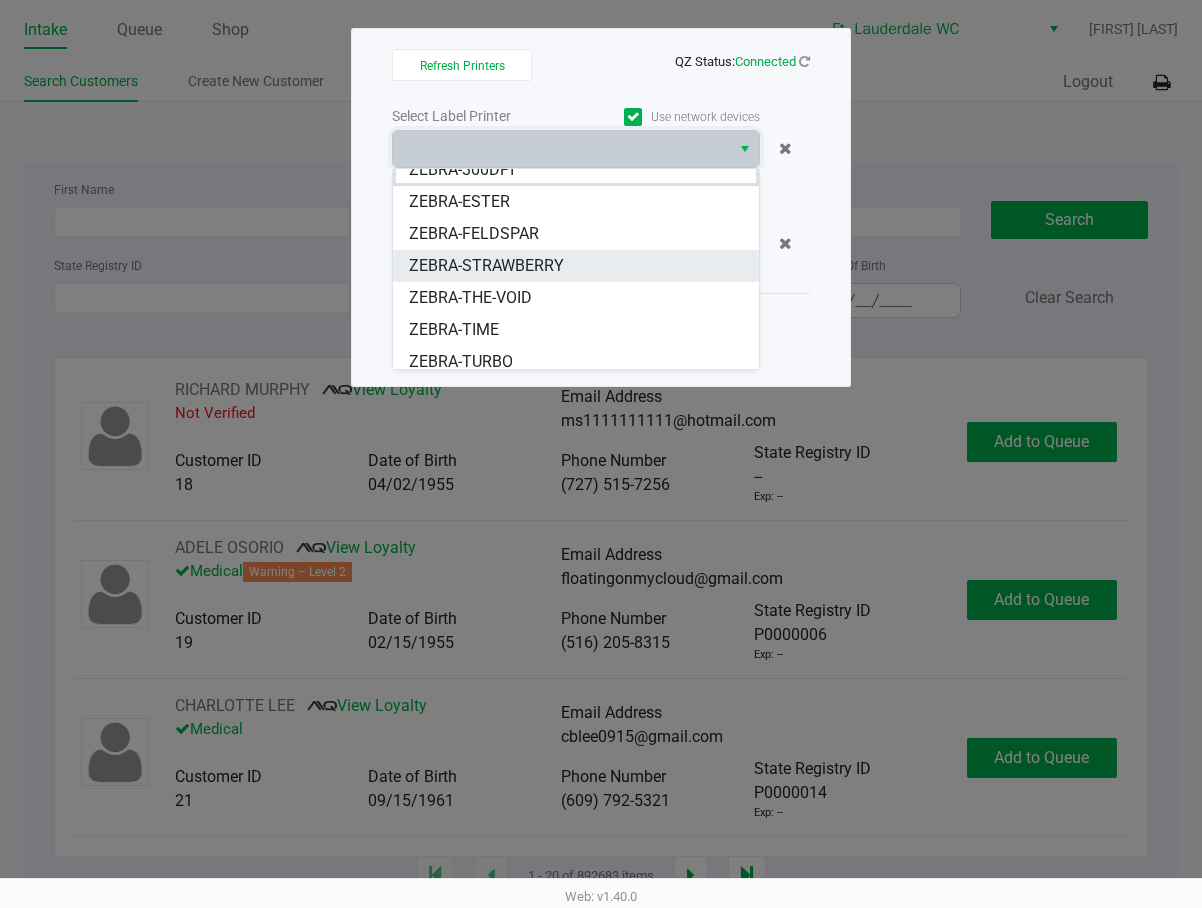 scroll, scrollTop: 24, scrollLeft: 0, axis: vertical 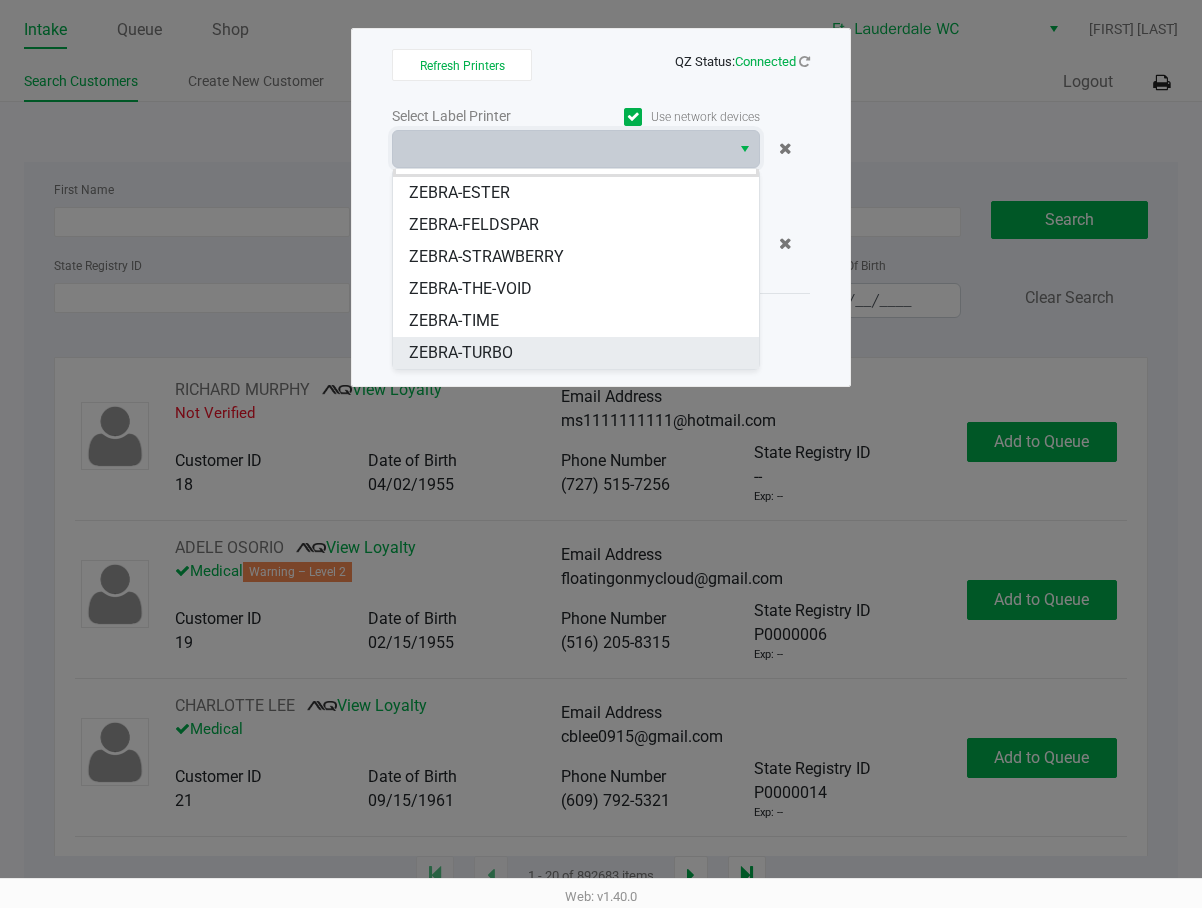 click on "ZEBRA-TURBO" at bounding box center (576, 353) 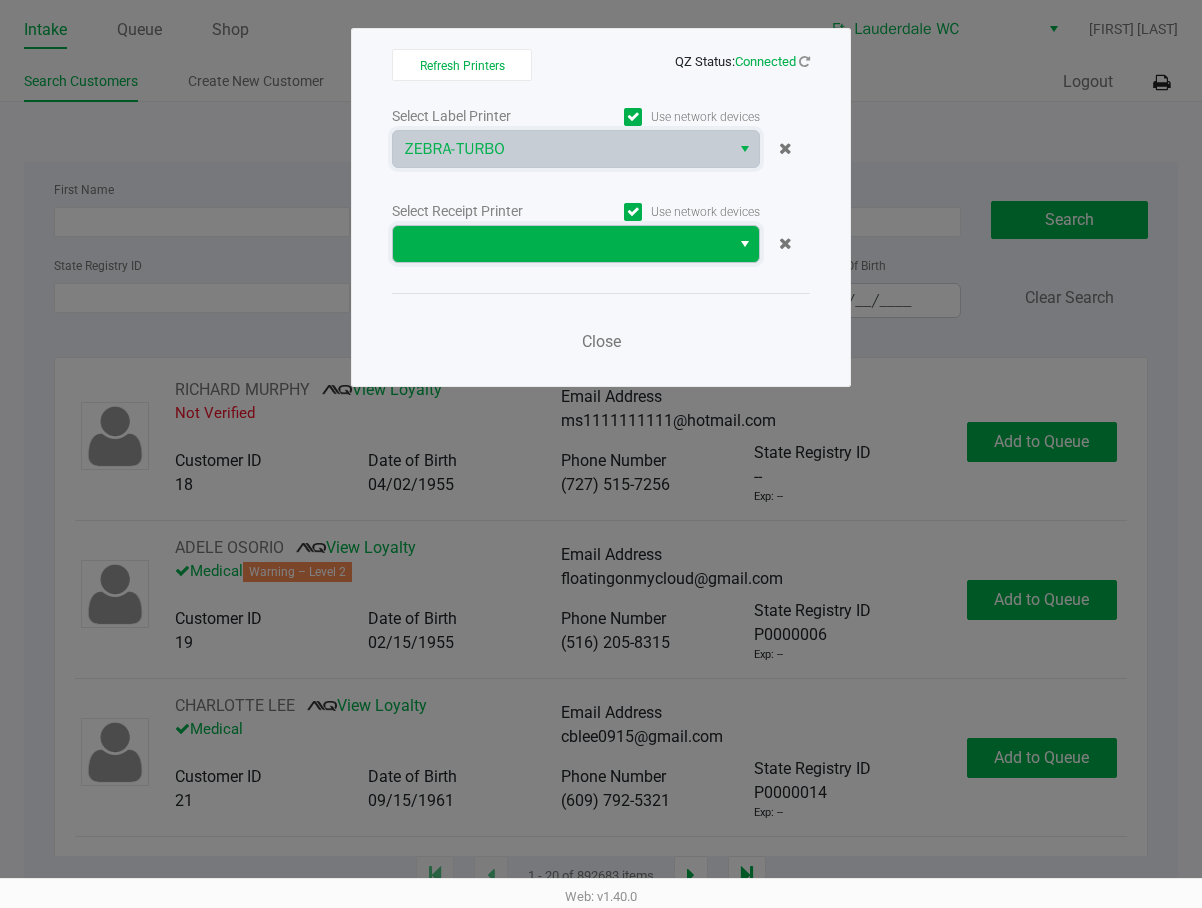 click at bounding box center [576, 244] 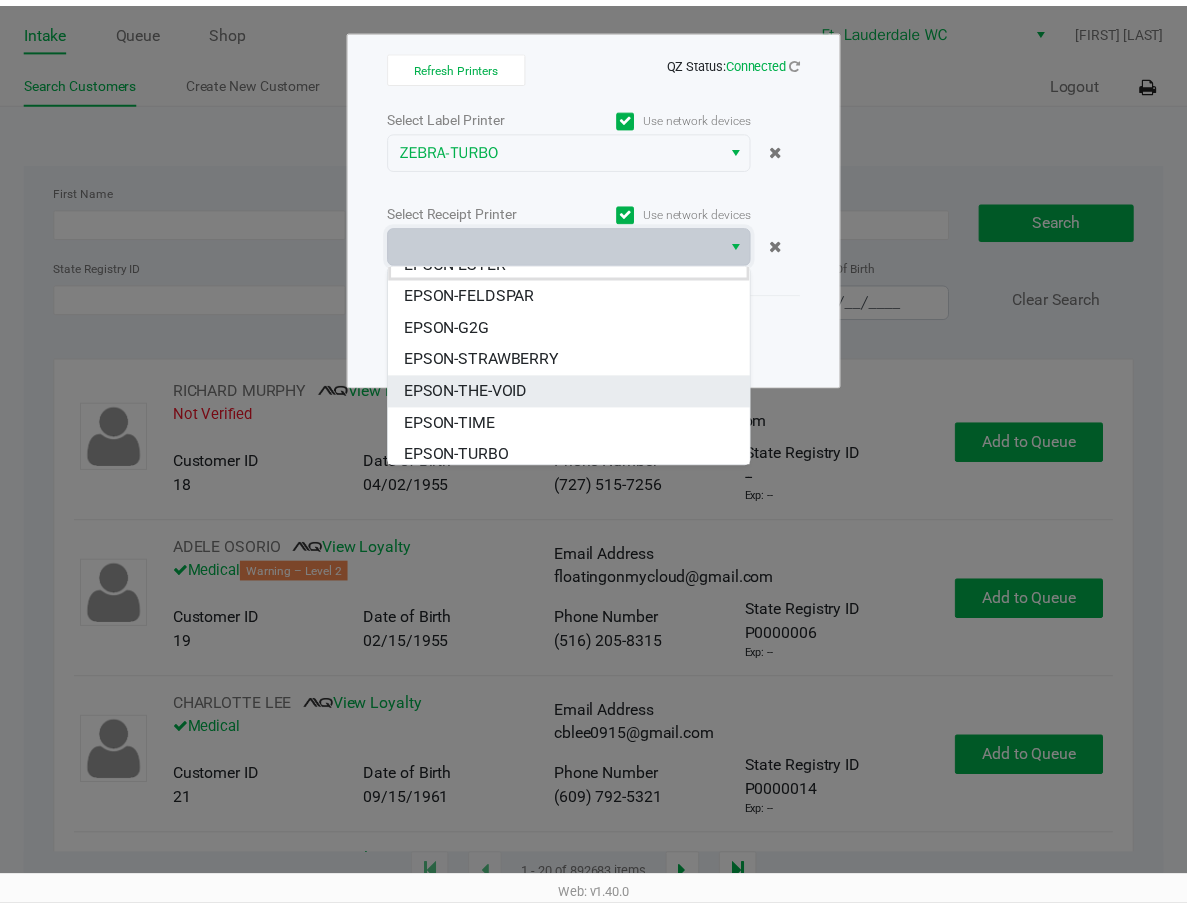 scroll, scrollTop: 24, scrollLeft: 0, axis: vertical 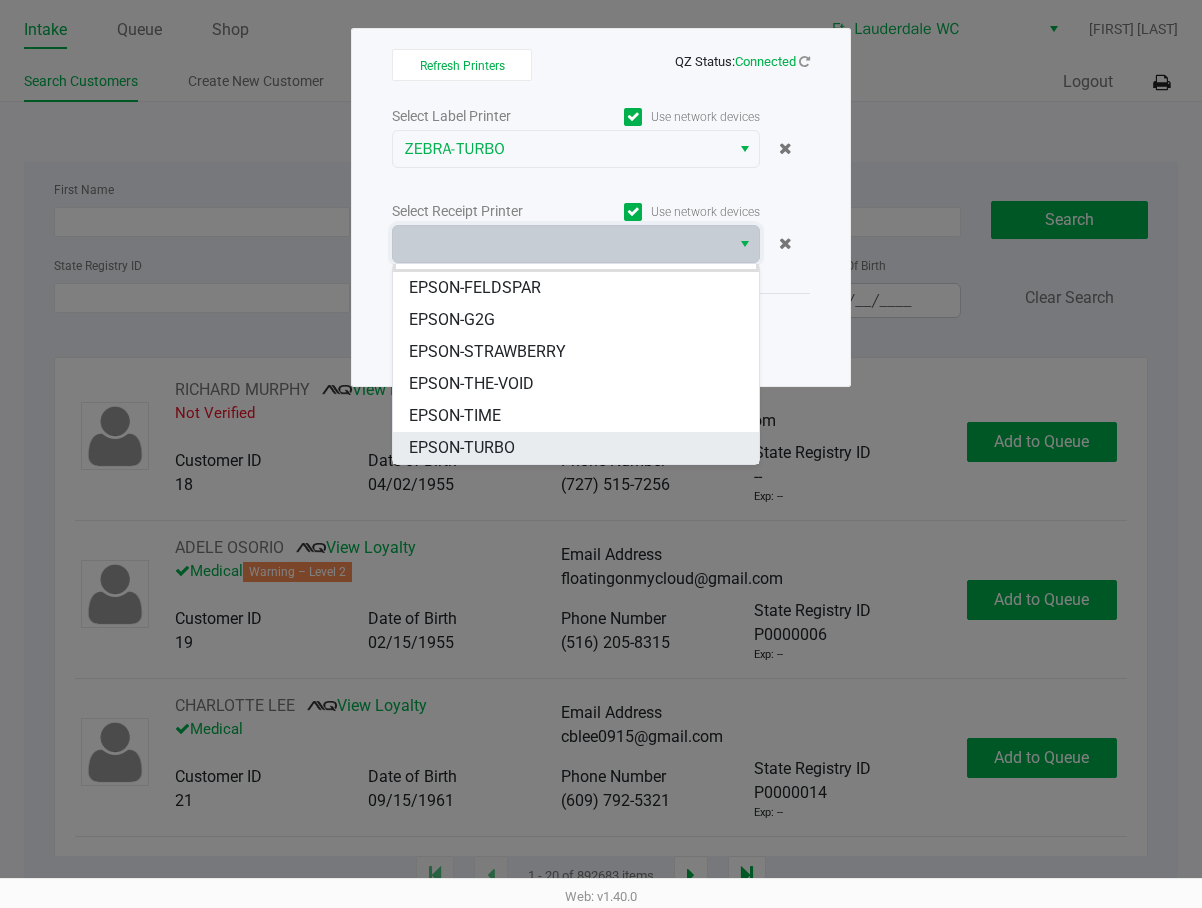 click on "EPSON-TURBO" at bounding box center [462, 448] 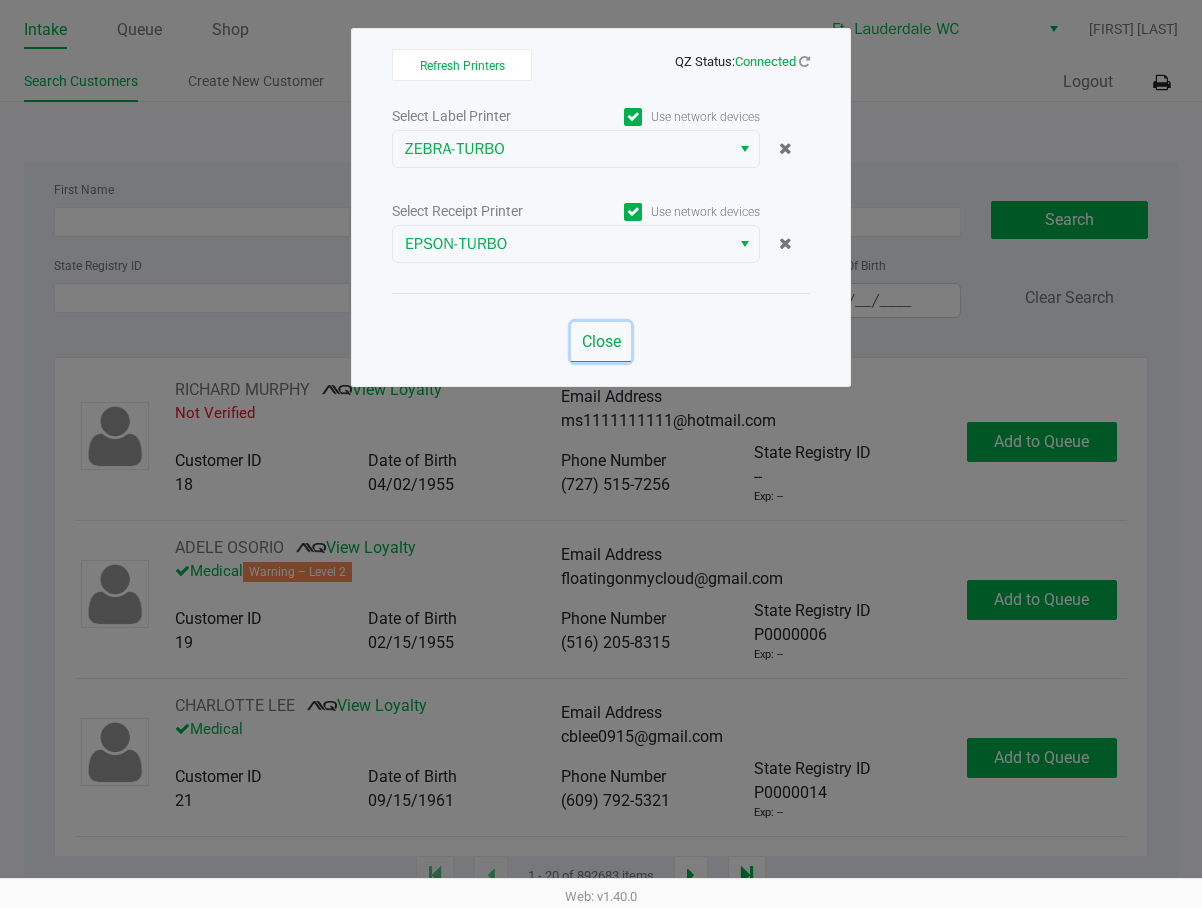click on "Close" 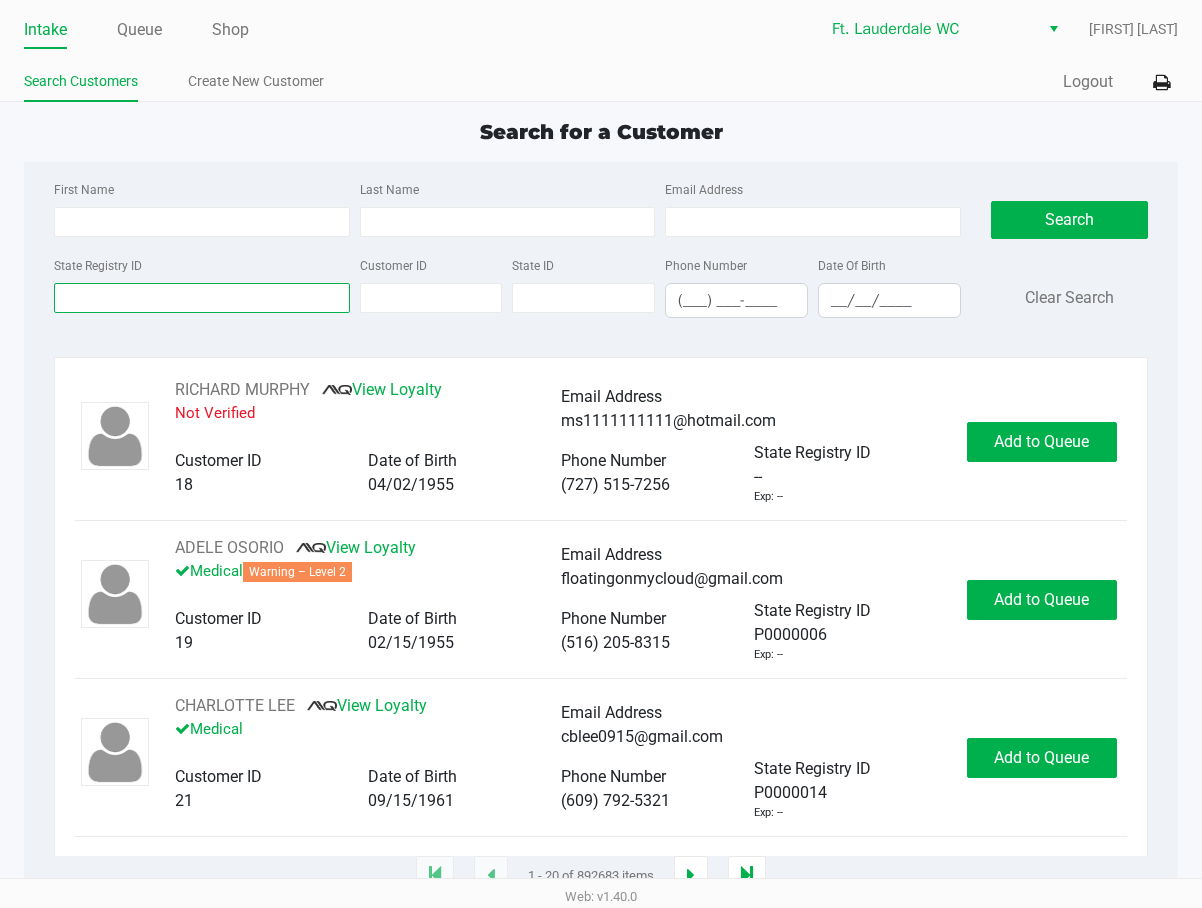 click on "State Registry ID" at bounding box center (202, 298) 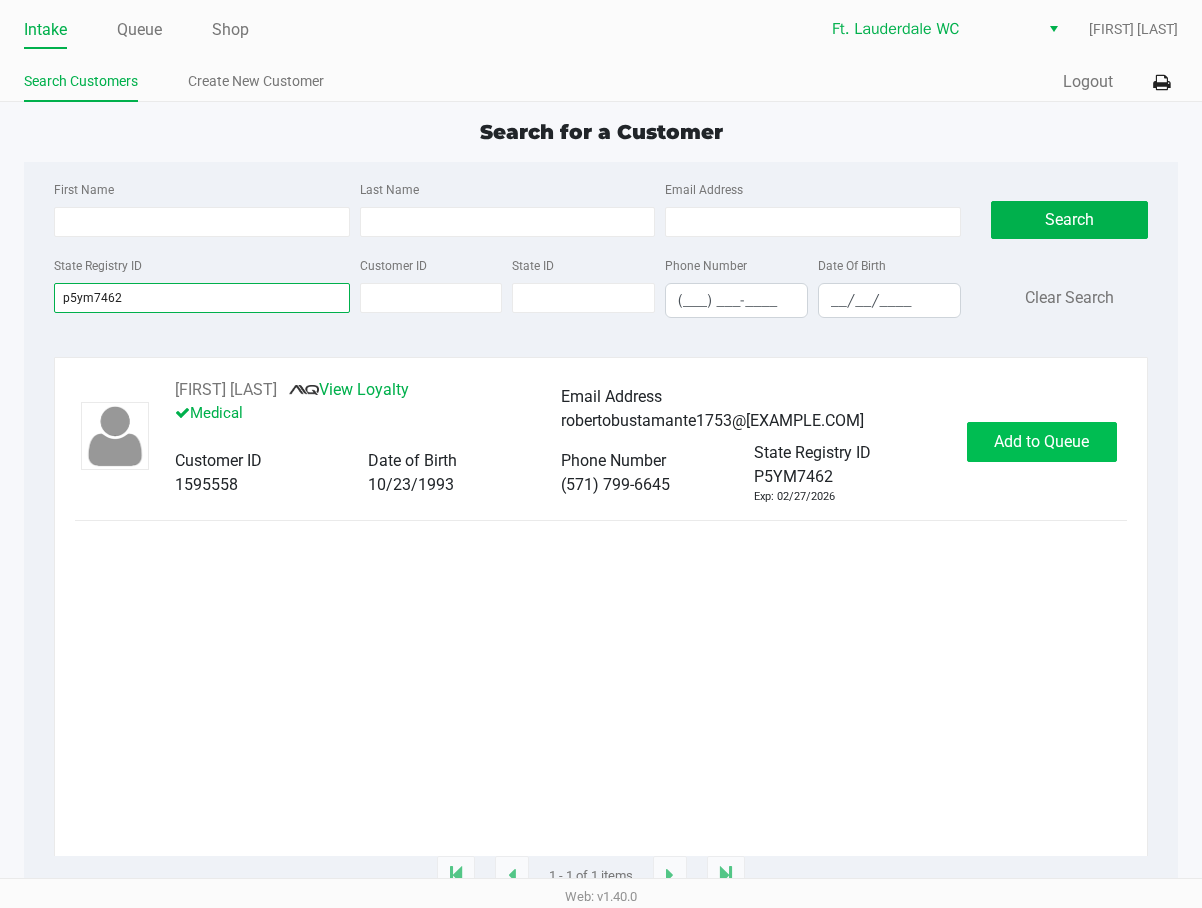 type on "p5ym7462" 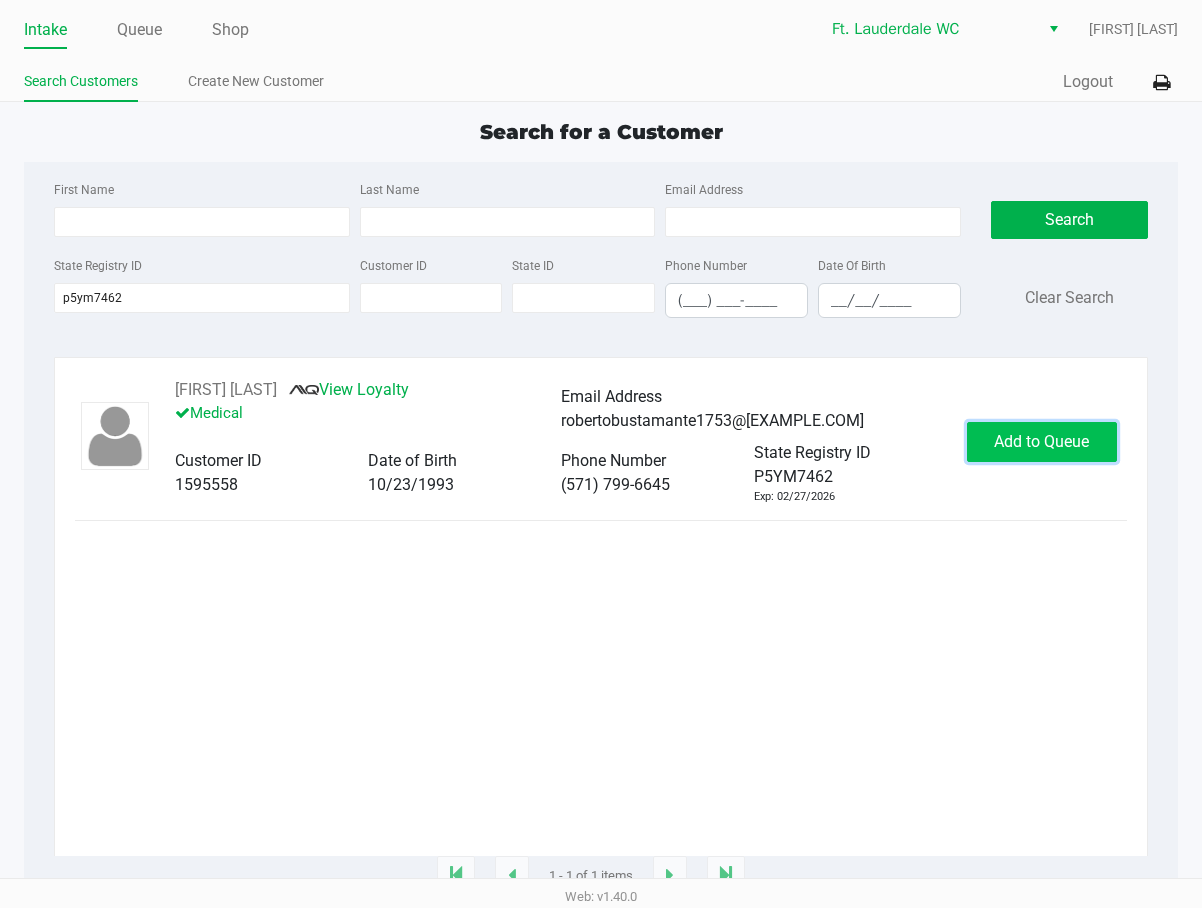 click on "Add to Queue" 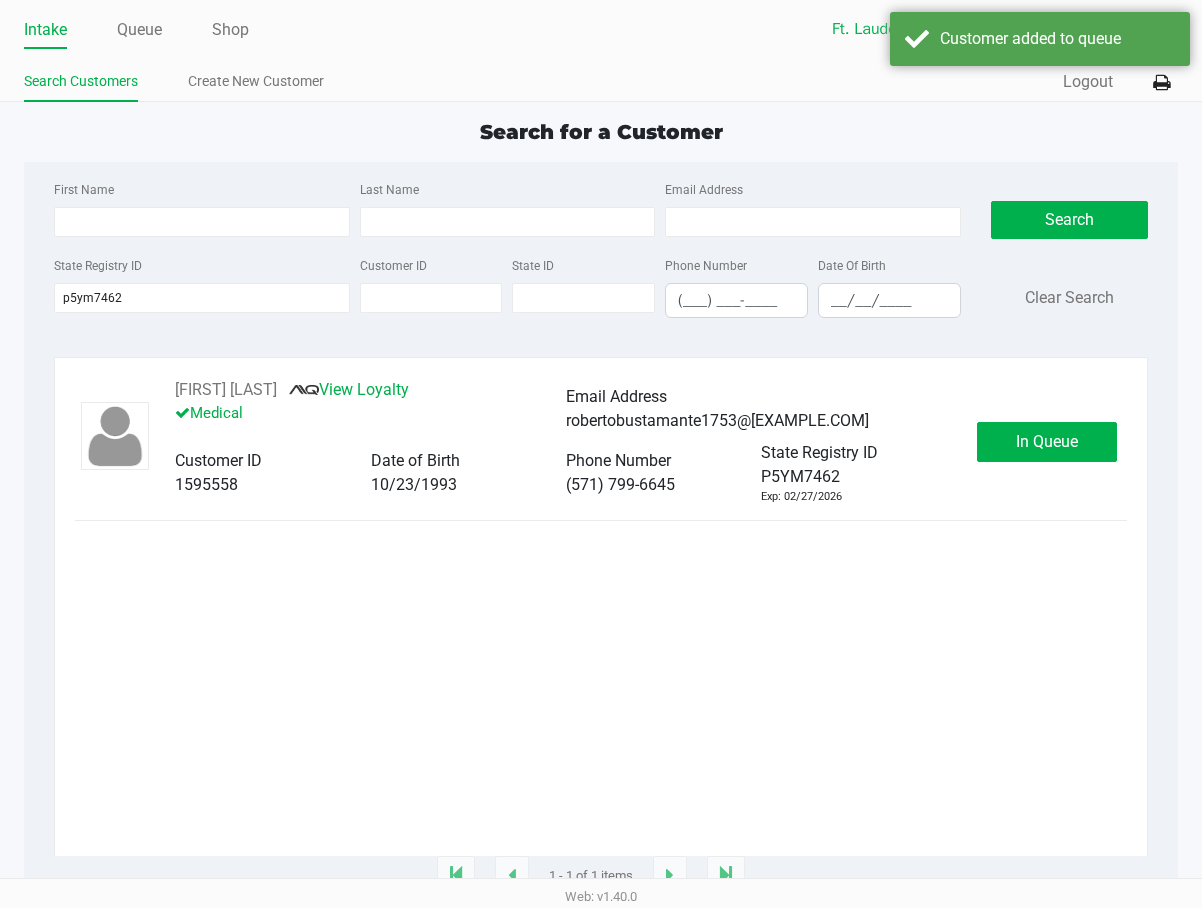 click on "In Queue" 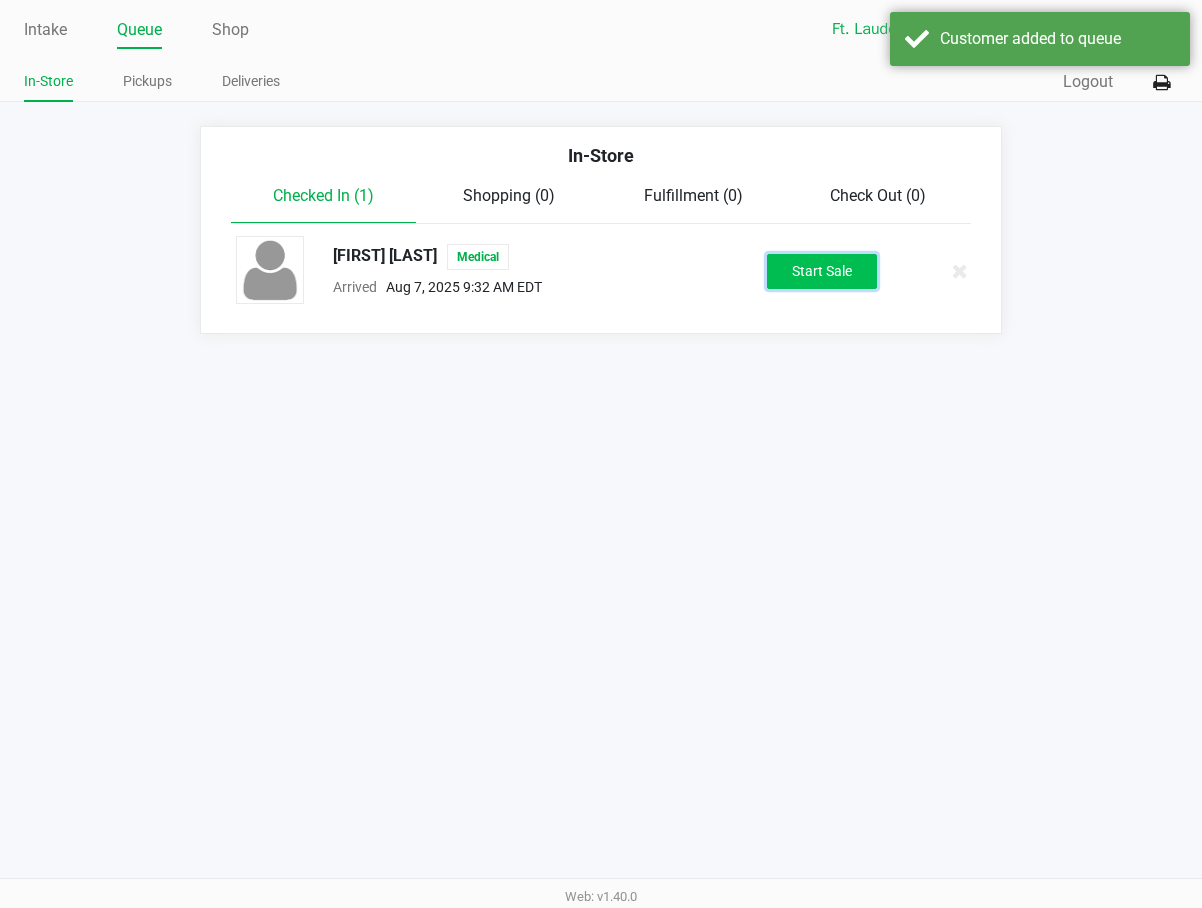 click on "Start Sale" 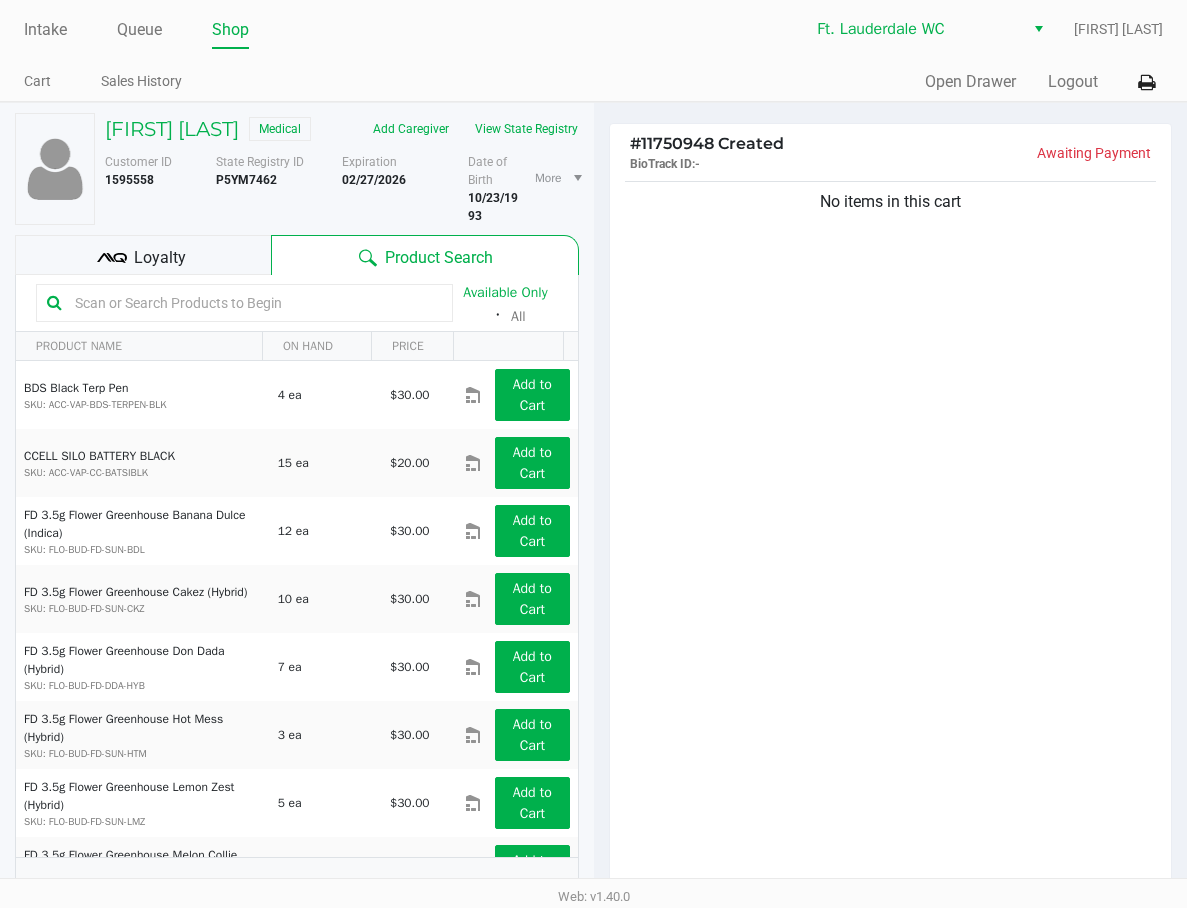 click on "Loyalty" 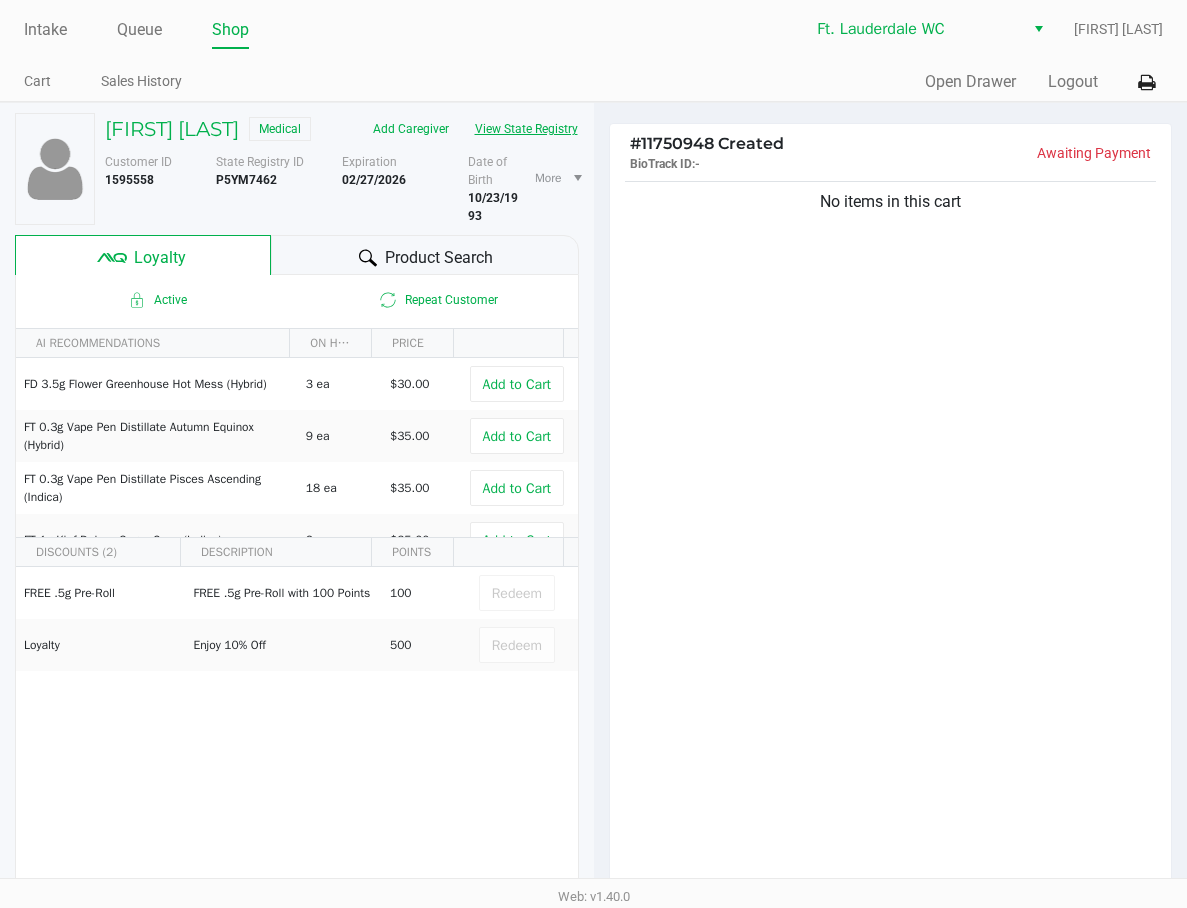 click on "View State Registry" 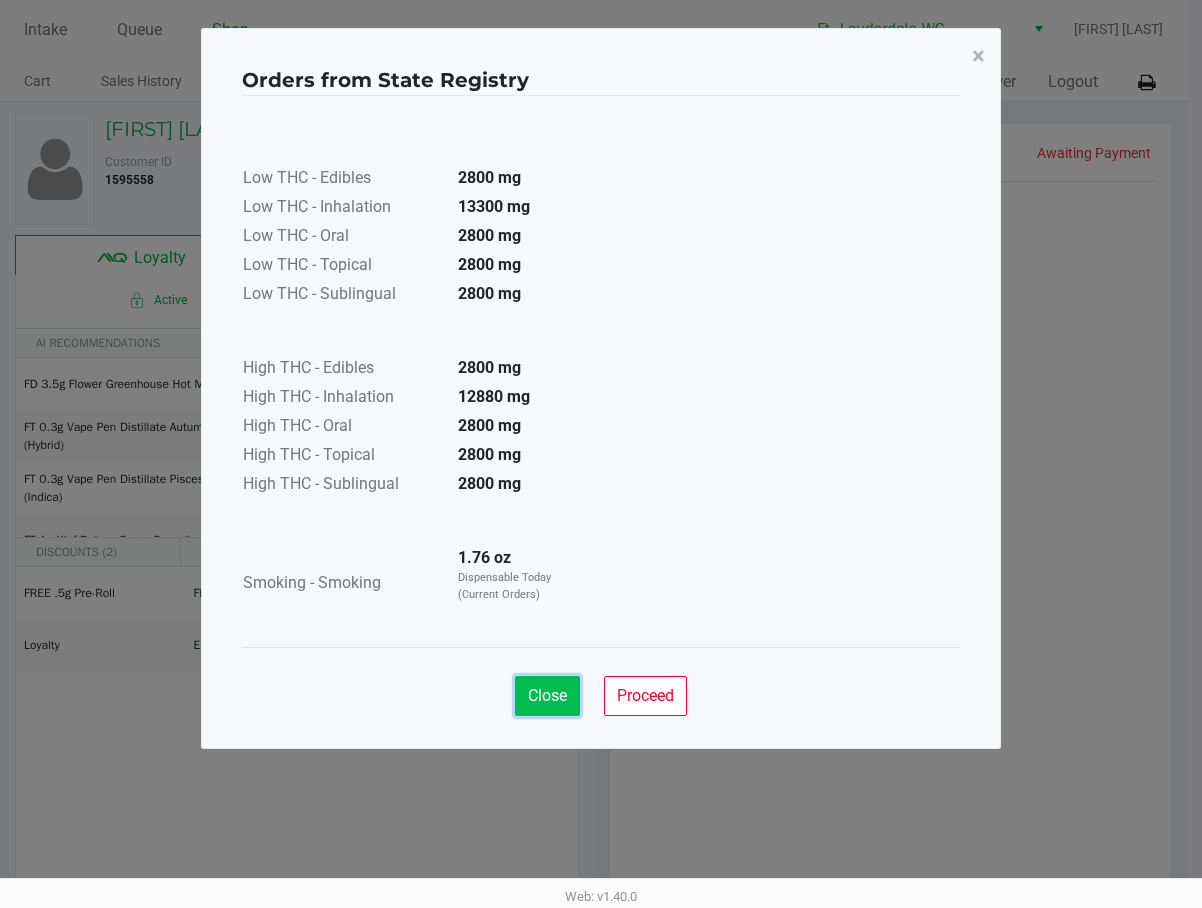 click on "Close" 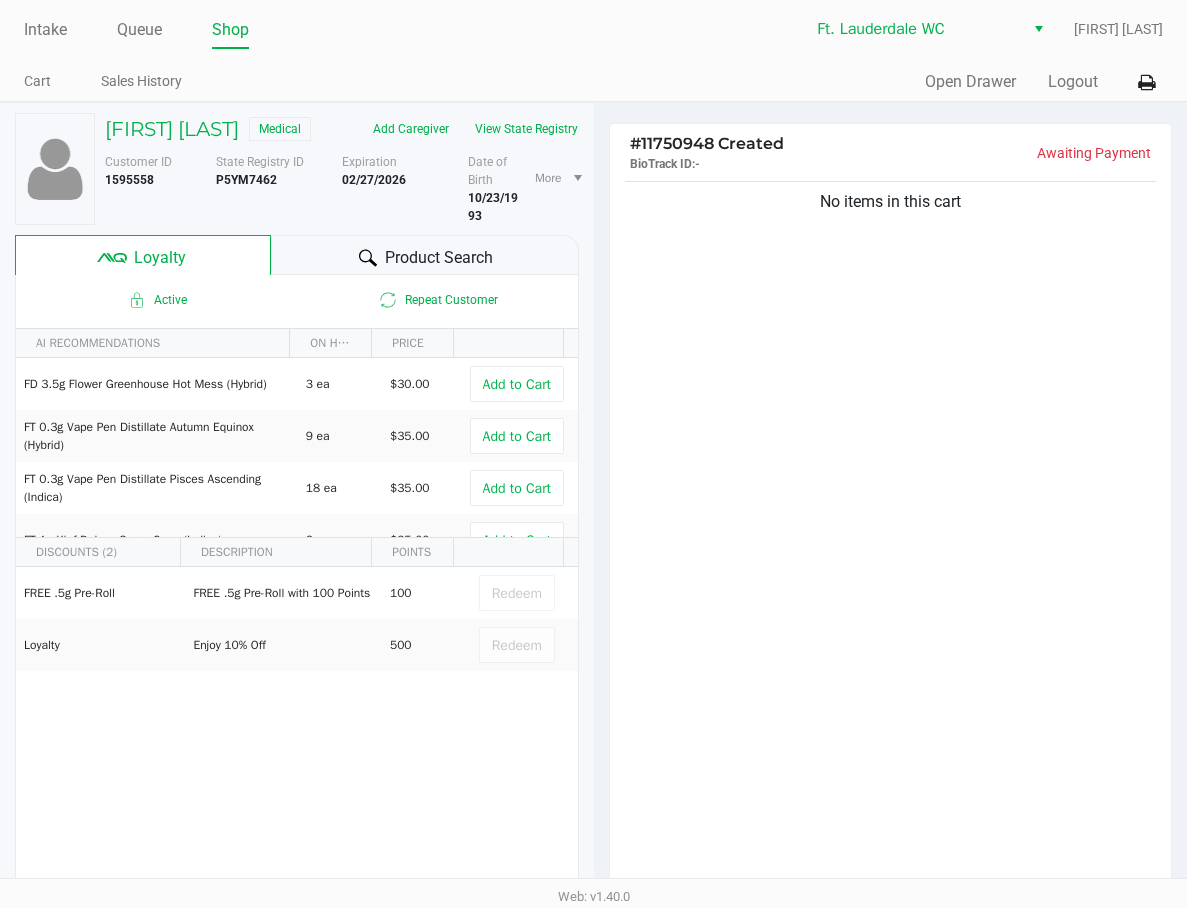 click on "Low THC - Edibles  2800 mg  Low THC - Inhalation  13300 mg  Low THC - Oral  2800 mg  Low THC - Topical  2800 mg  Low THC - Sublingual  2800 mg      High THC - Edibles  2800 mg  High THC - Inhalation  12880 mg  High THC - Oral  2800 mg  High THC - Topical  2800 mg  High THC - Sublingual  2800 mg      Smoking - Smoking  1.76 oz  Dispensable Today (Current Orders)" 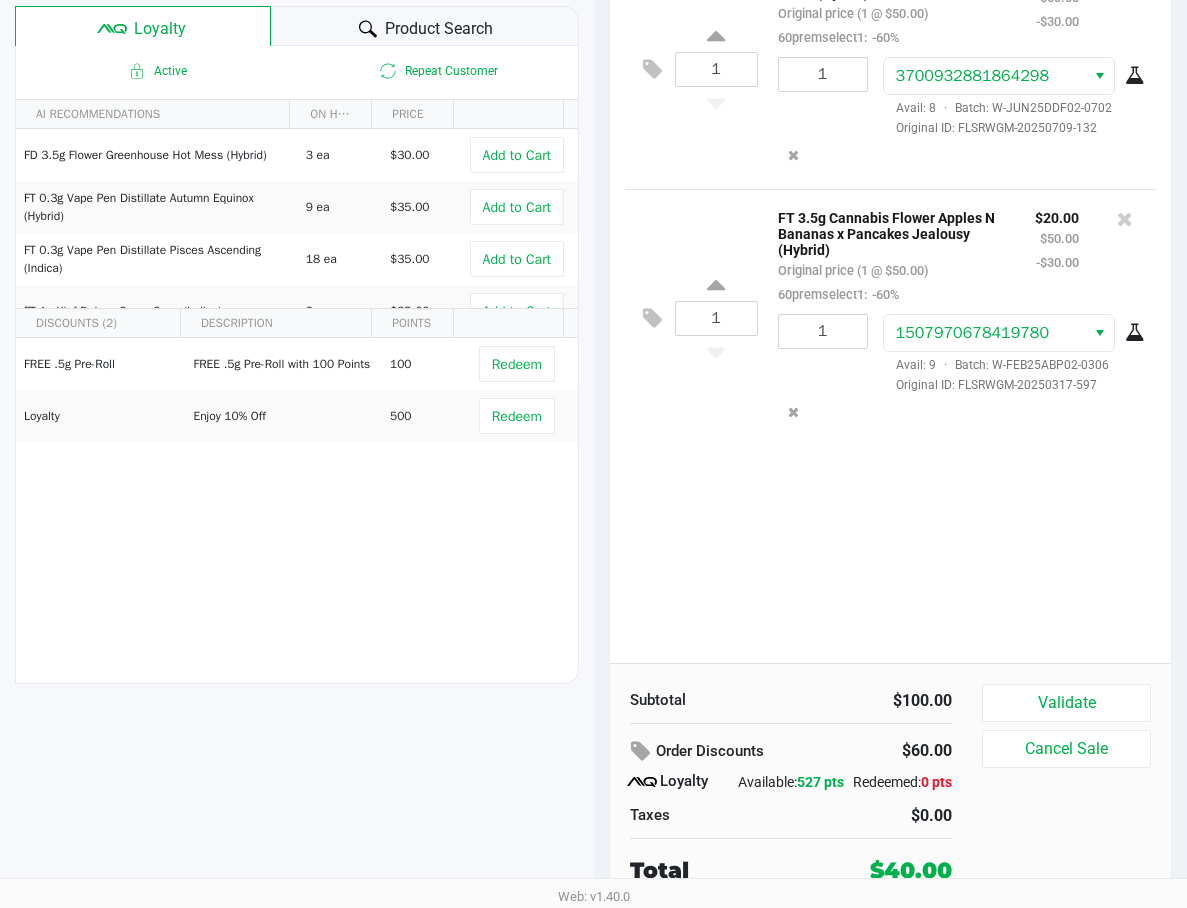 scroll, scrollTop: 247, scrollLeft: 0, axis: vertical 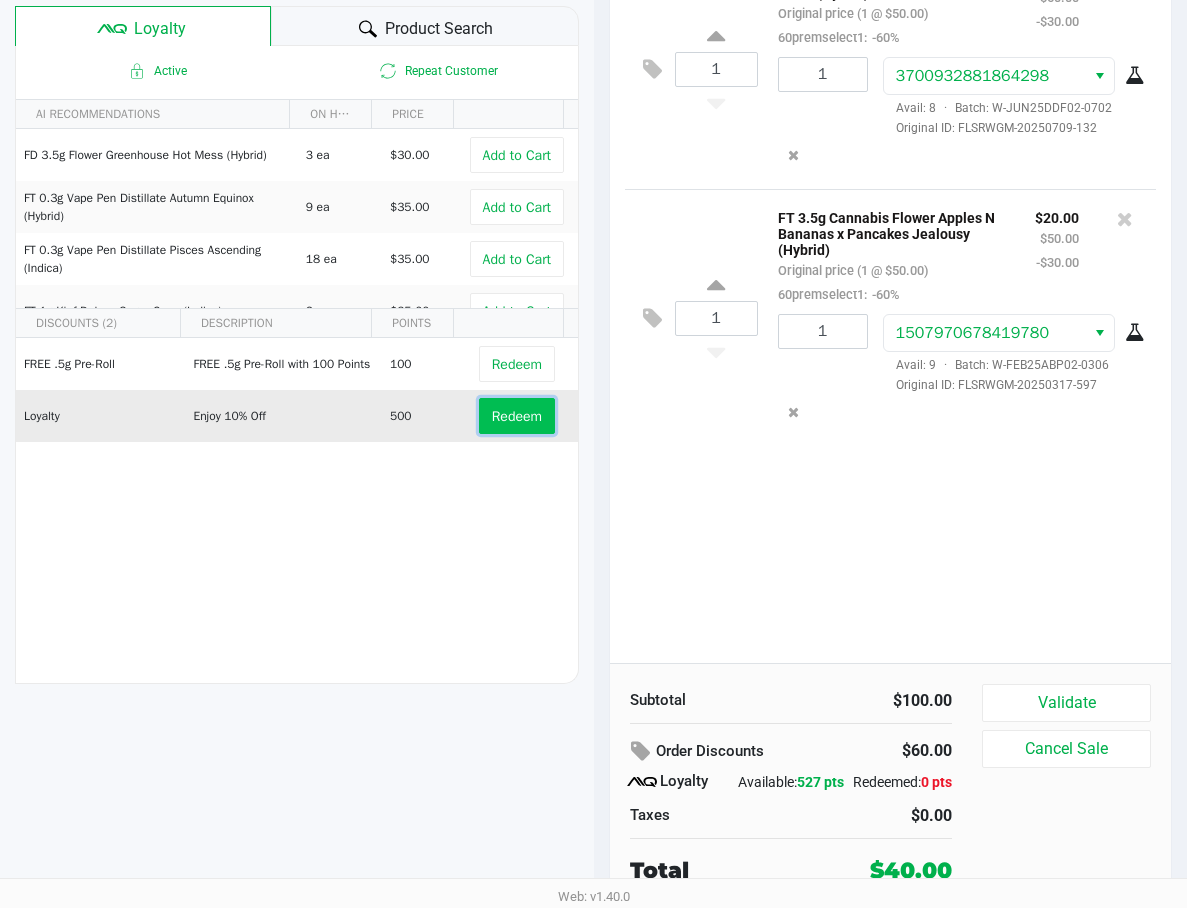 click on "Redeem" 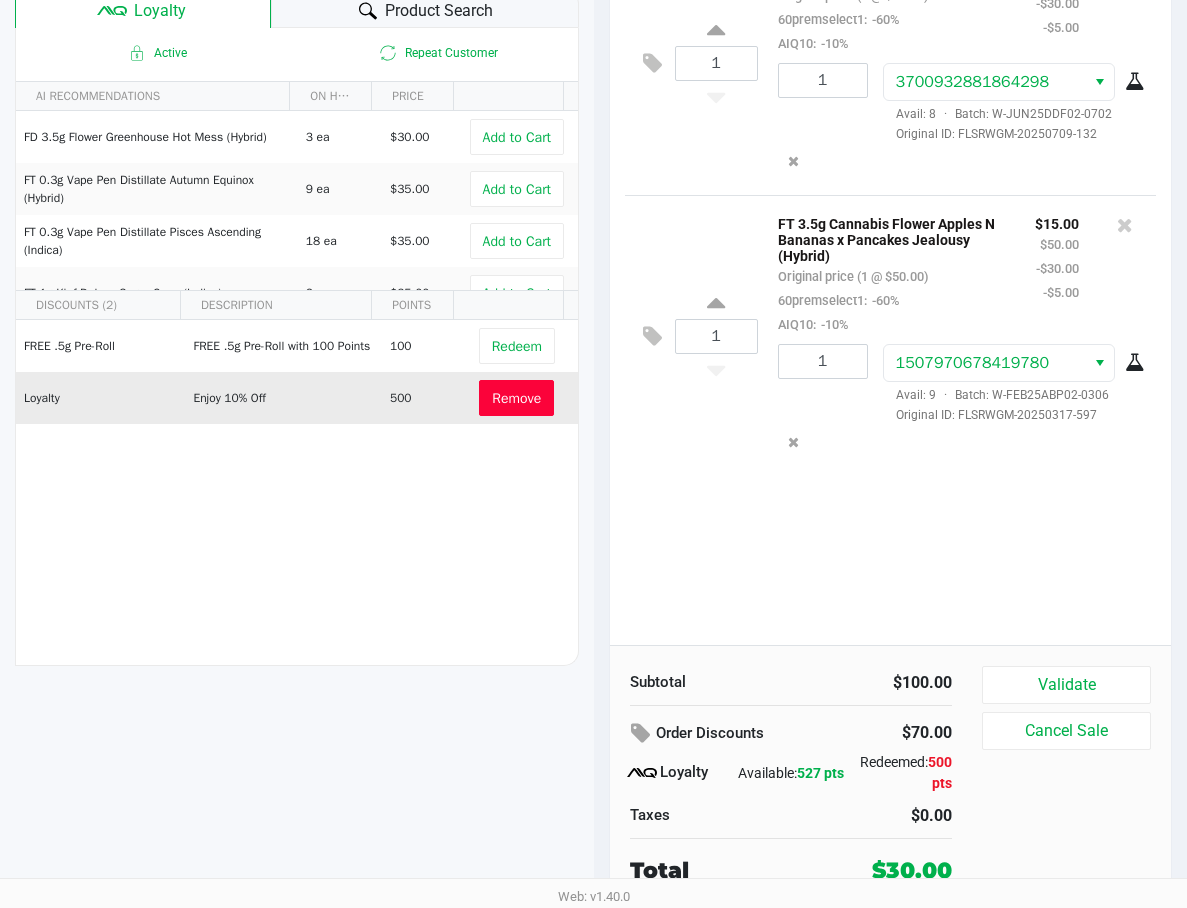 click on "Remove" 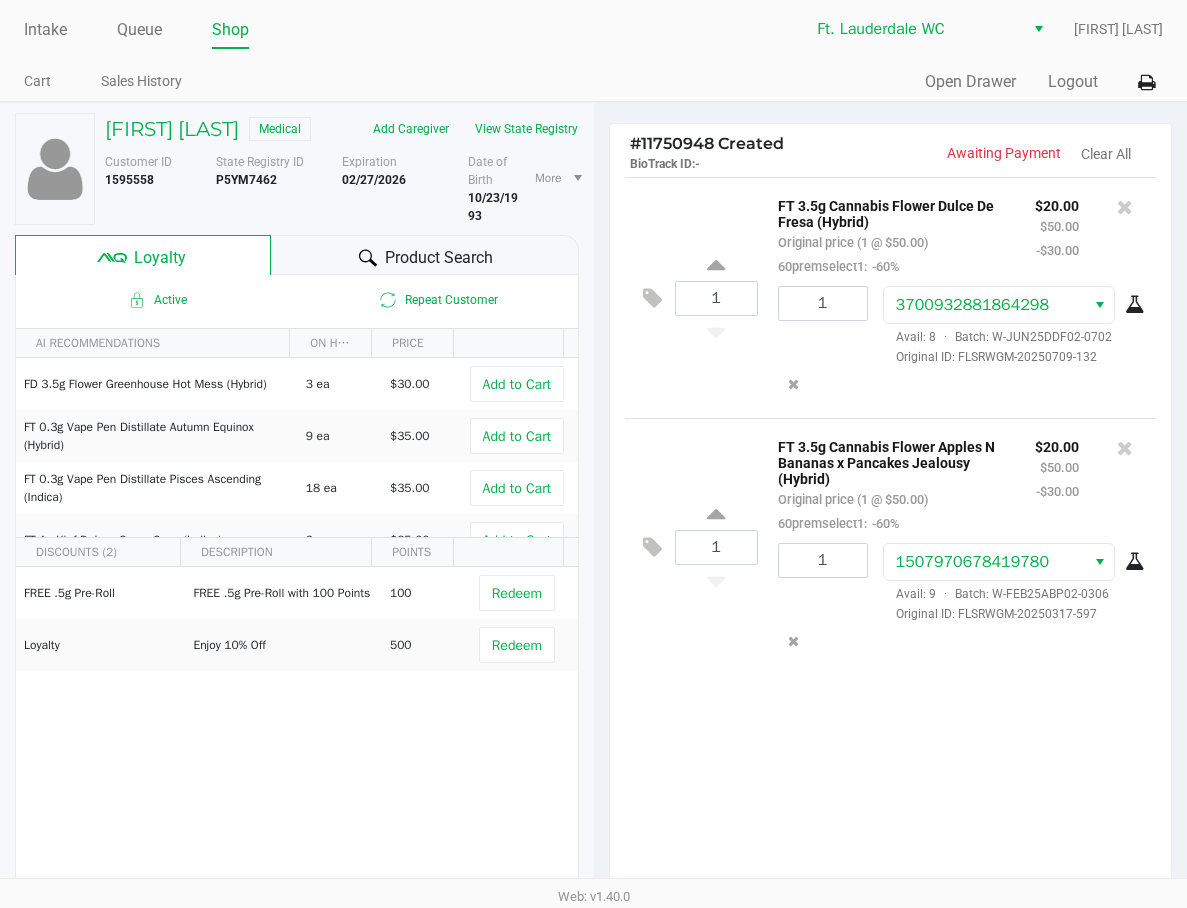 scroll, scrollTop: 247, scrollLeft: 0, axis: vertical 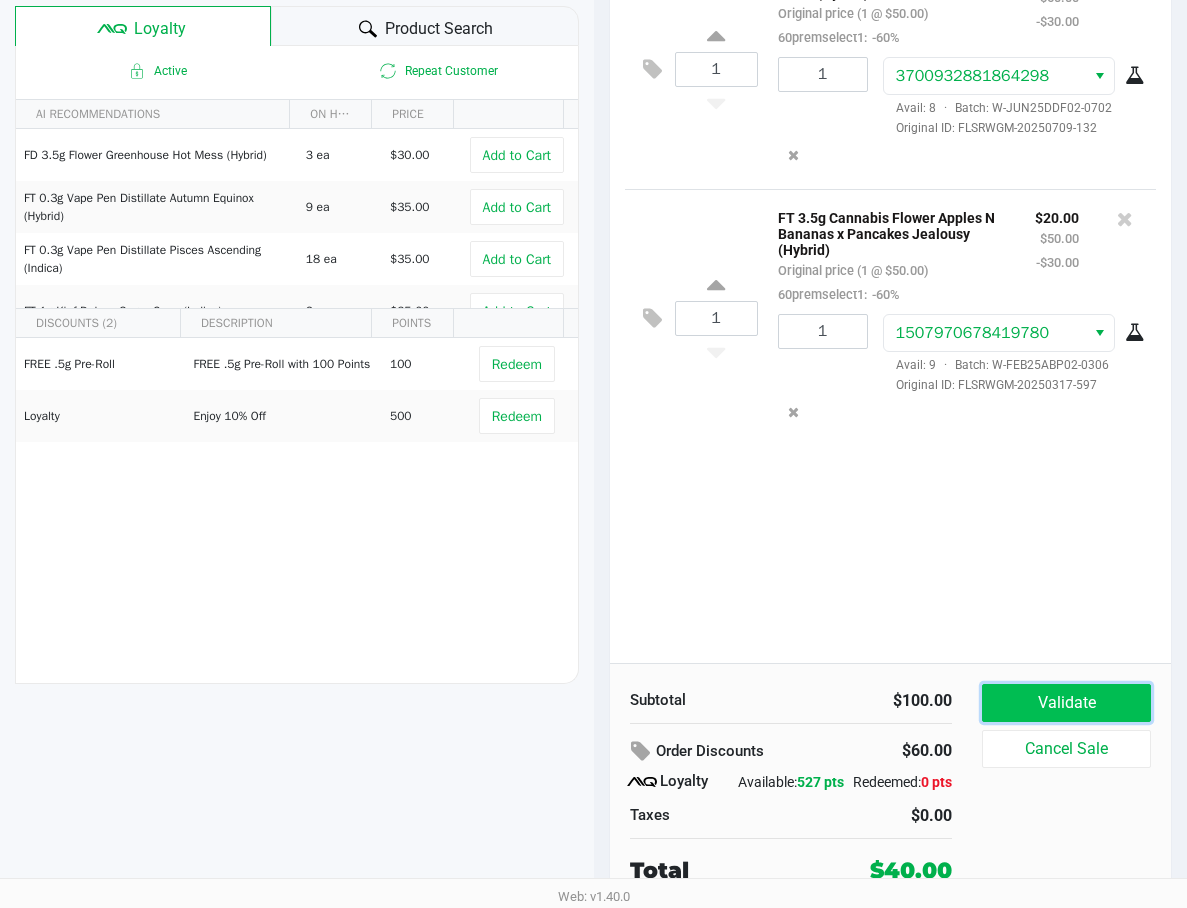 click on "Validate" 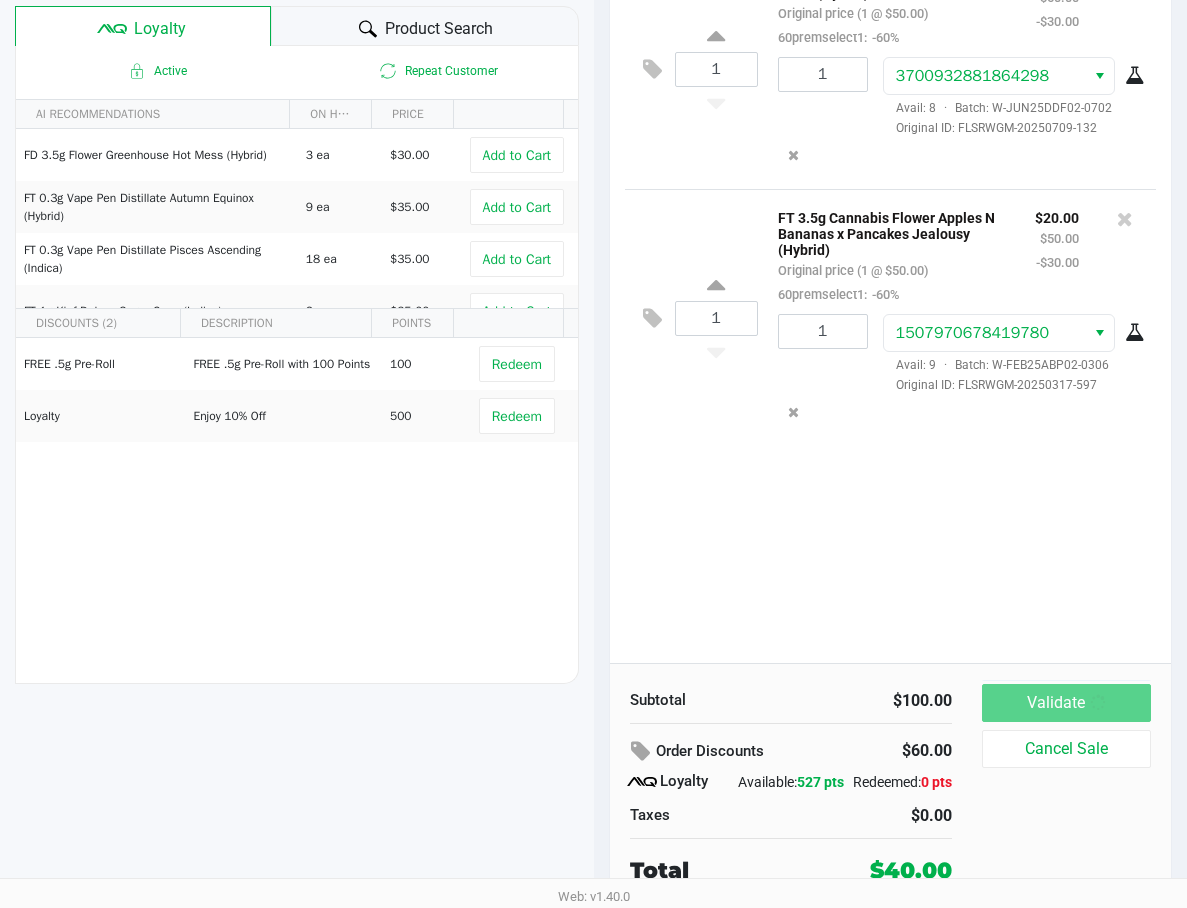 scroll, scrollTop: 0, scrollLeft: 0, axis: both 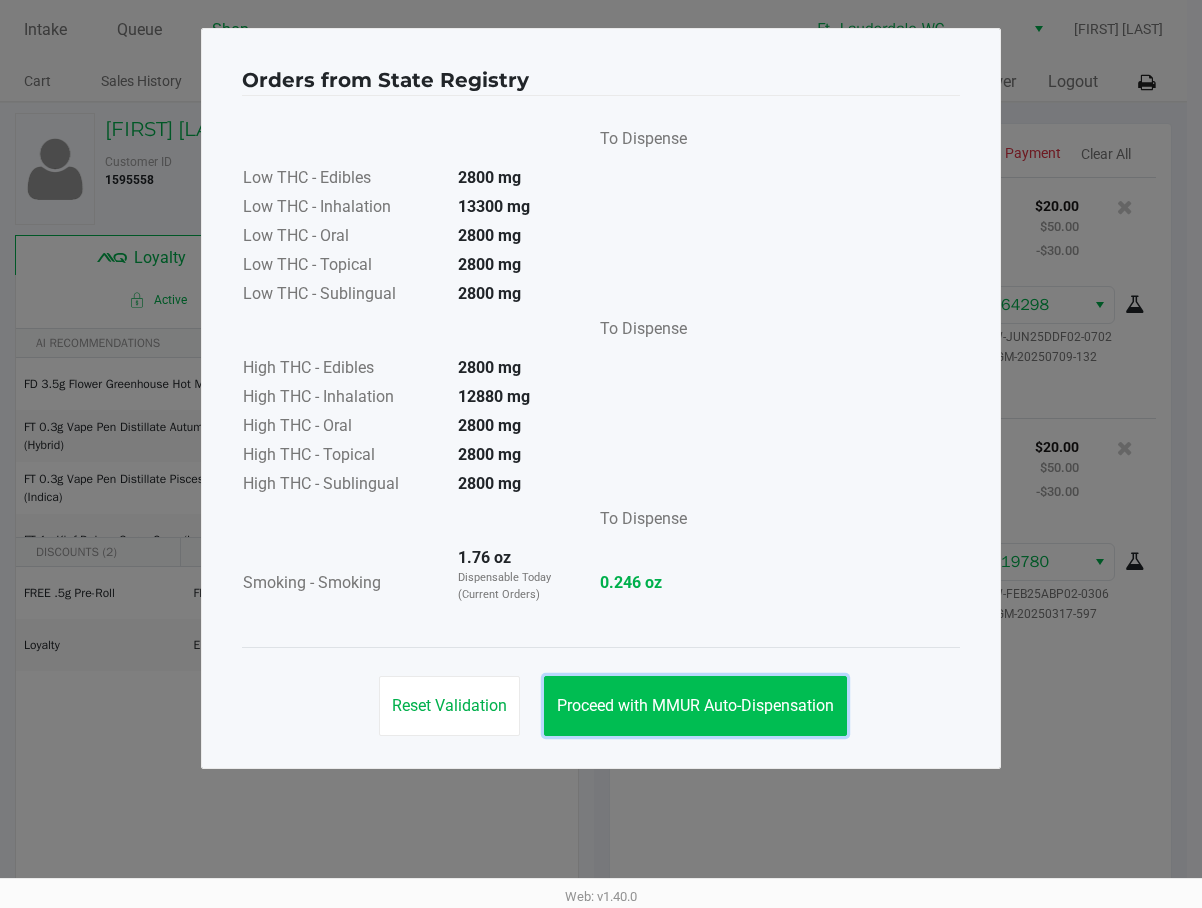 click on "Proceed with MMUR Auto-Dispensation" 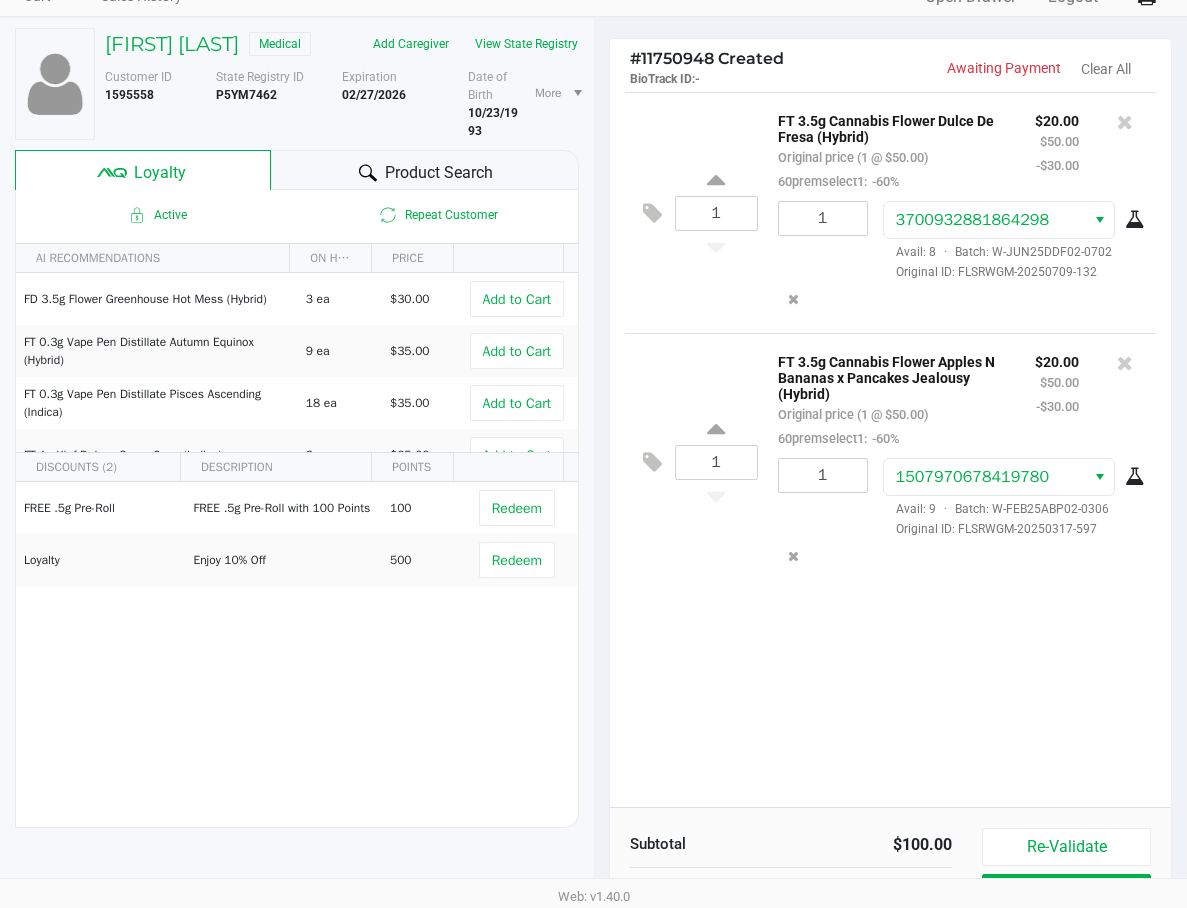 scroll, scrollTop: 247, scrollLeft: 0, axis: vertical 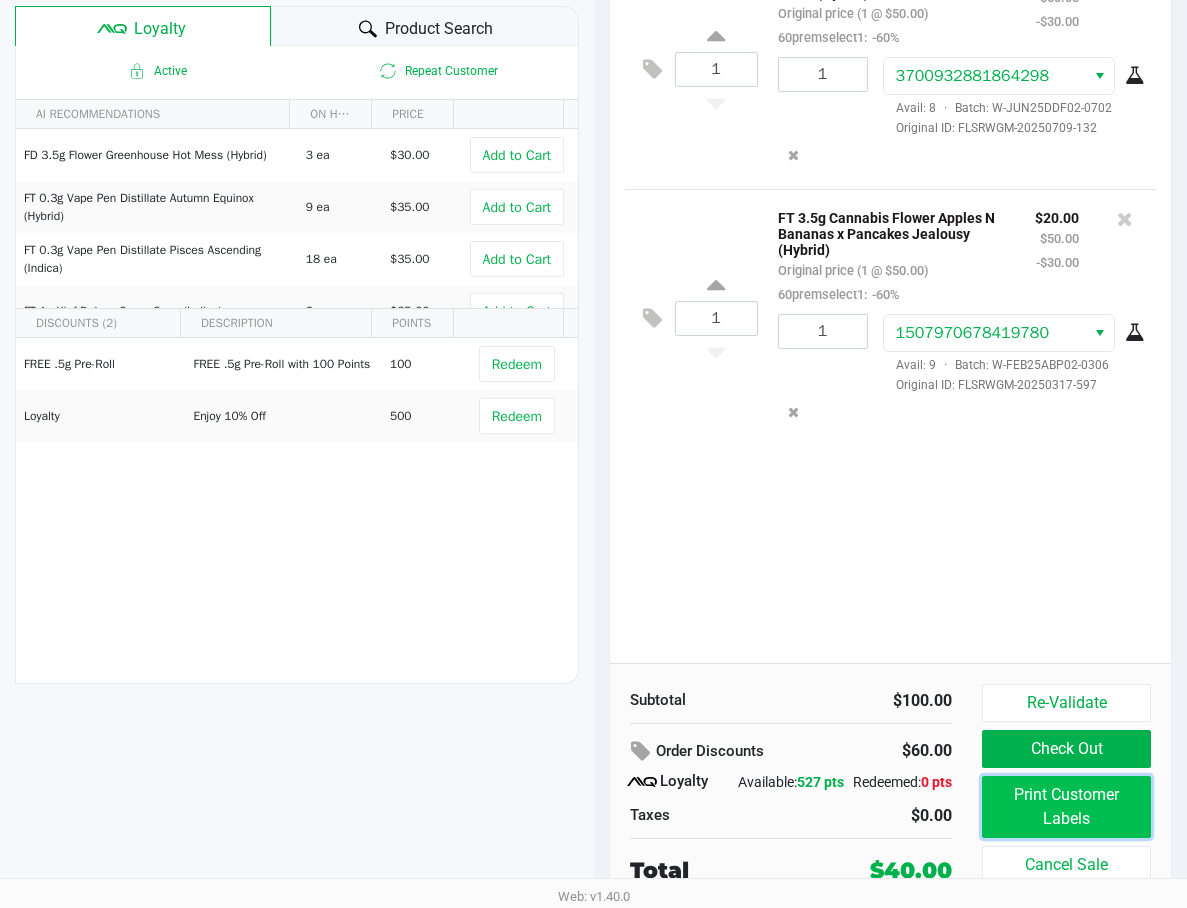 click on "Print Customer Labels" 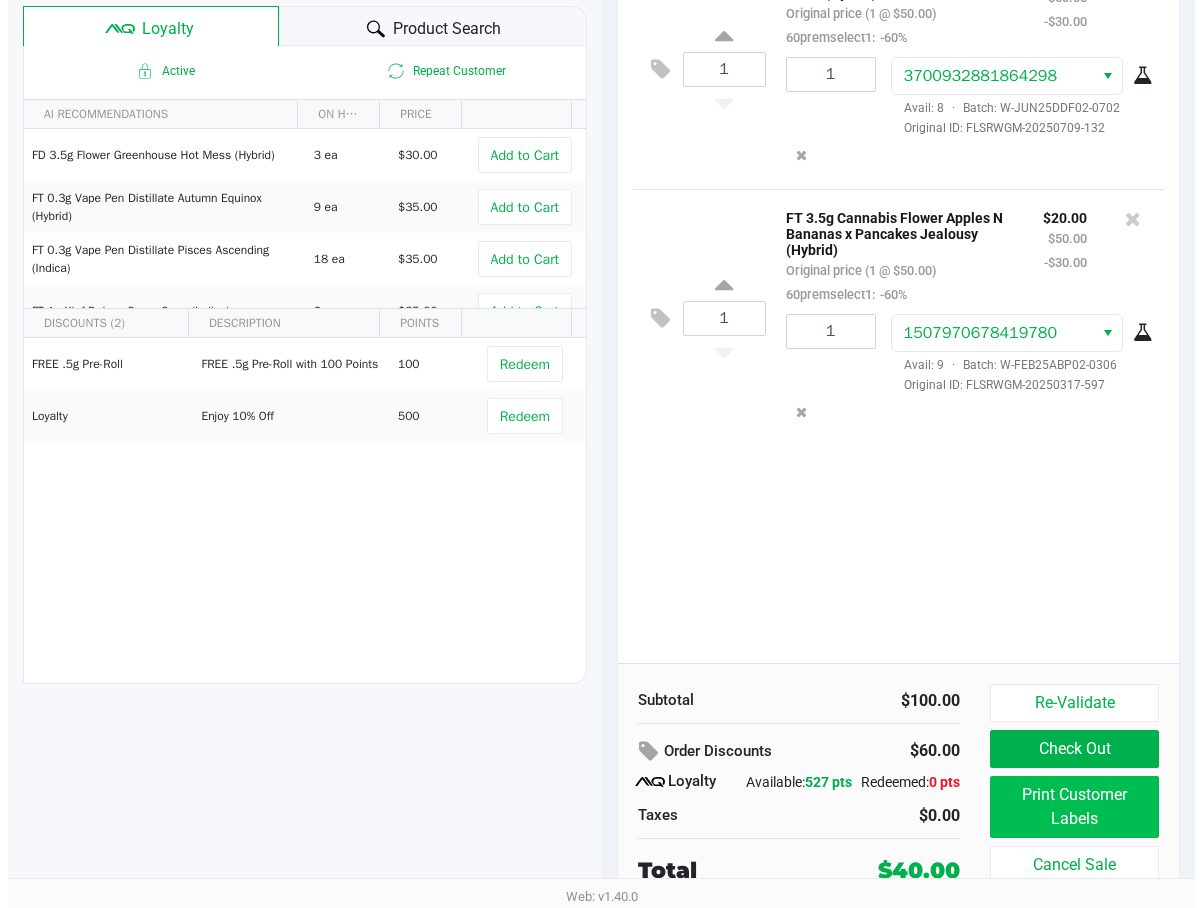 scroll, scrollTop: 0, scrollLeft: 0, axis: both 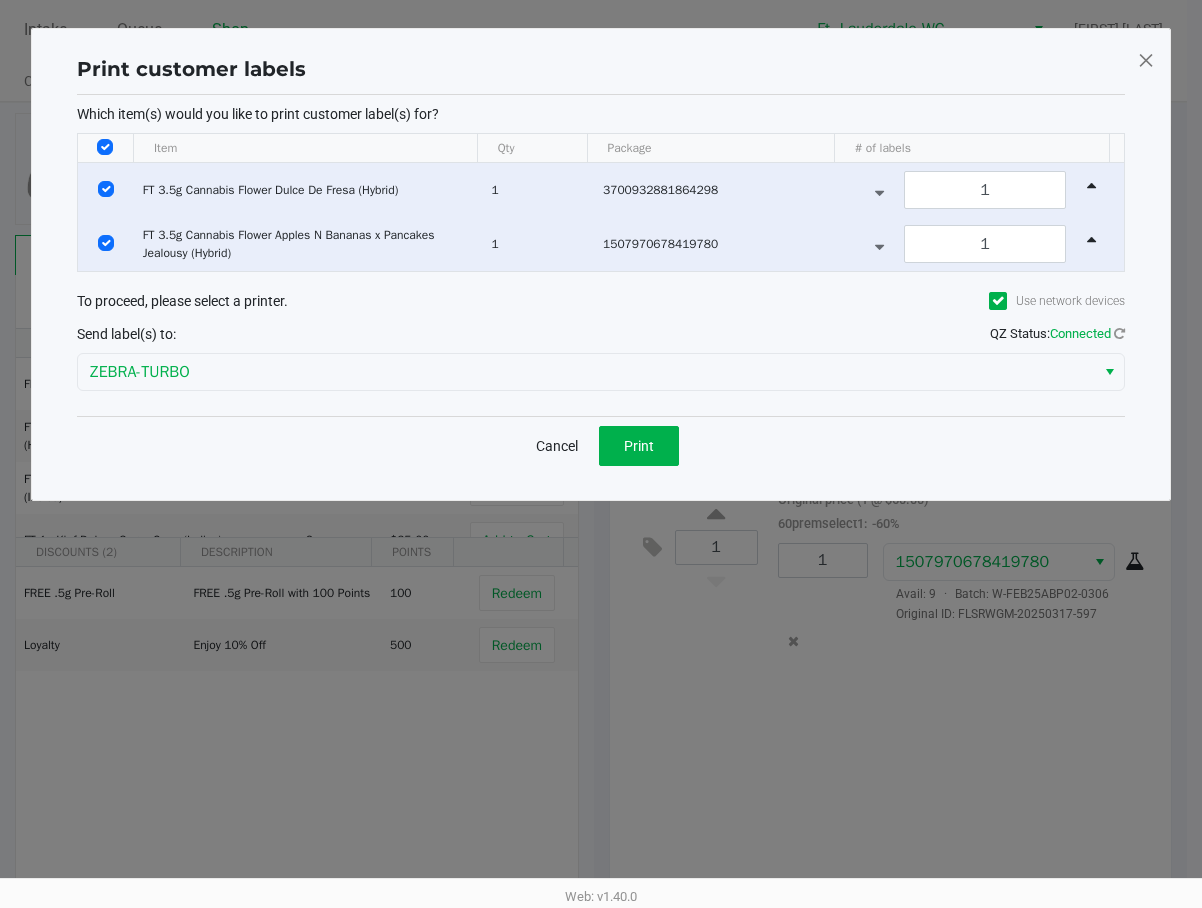 click on "Print customer labels  Which item(s) would you like to print customer label(s) for?  Item Qty Package # of labels  FT 3.5g Cannabis Flower Dulce De Fresa (Hybrid)   1   3700932881864298  1  FT 3.5g Cannabis Flower Apples N Bananas x Pancakes Jealousy (Hybrid)   1   1507970678419780  1 To proceed, please select a printer.  Use network devices  Send label(s) to:  QZ Status:   Connected  ZEBRA-TURBO  Cancel   Print" 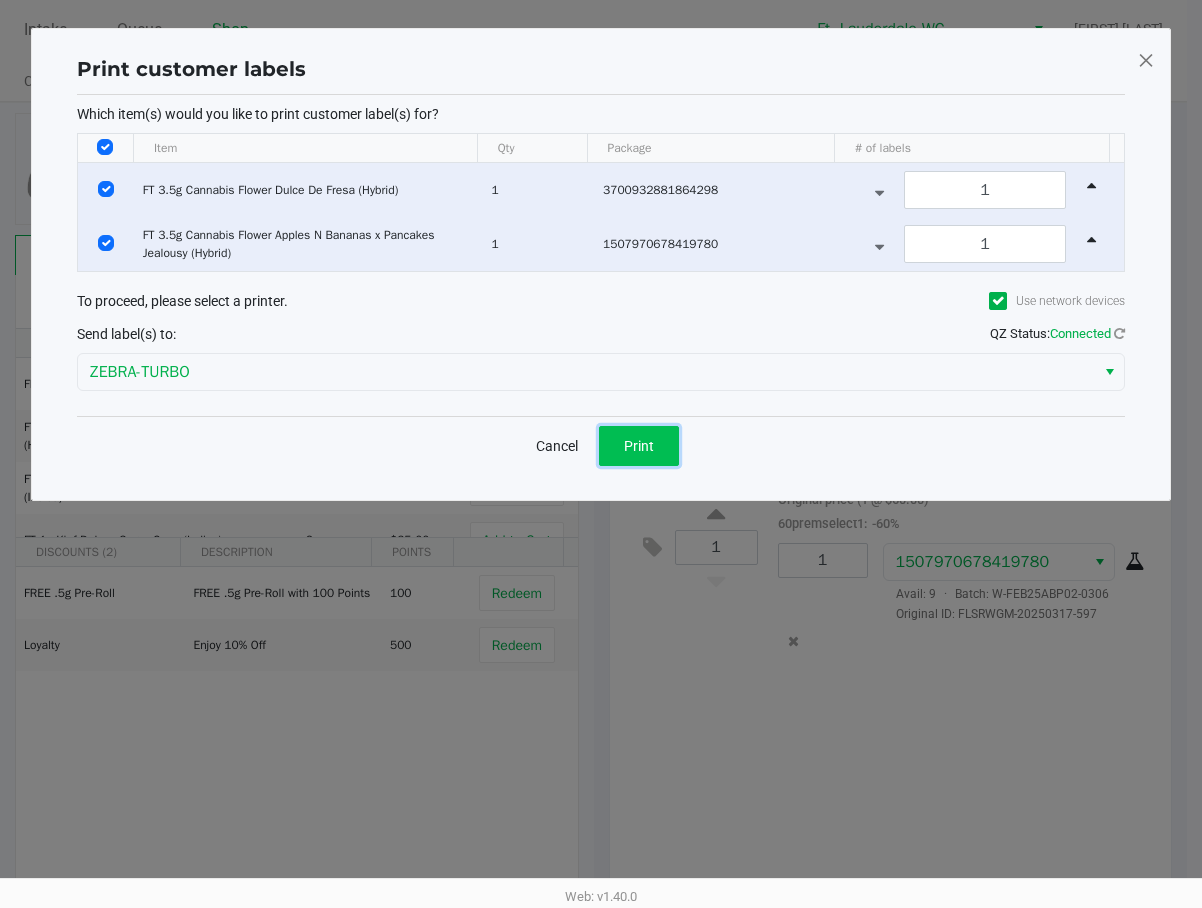 click on "Print" 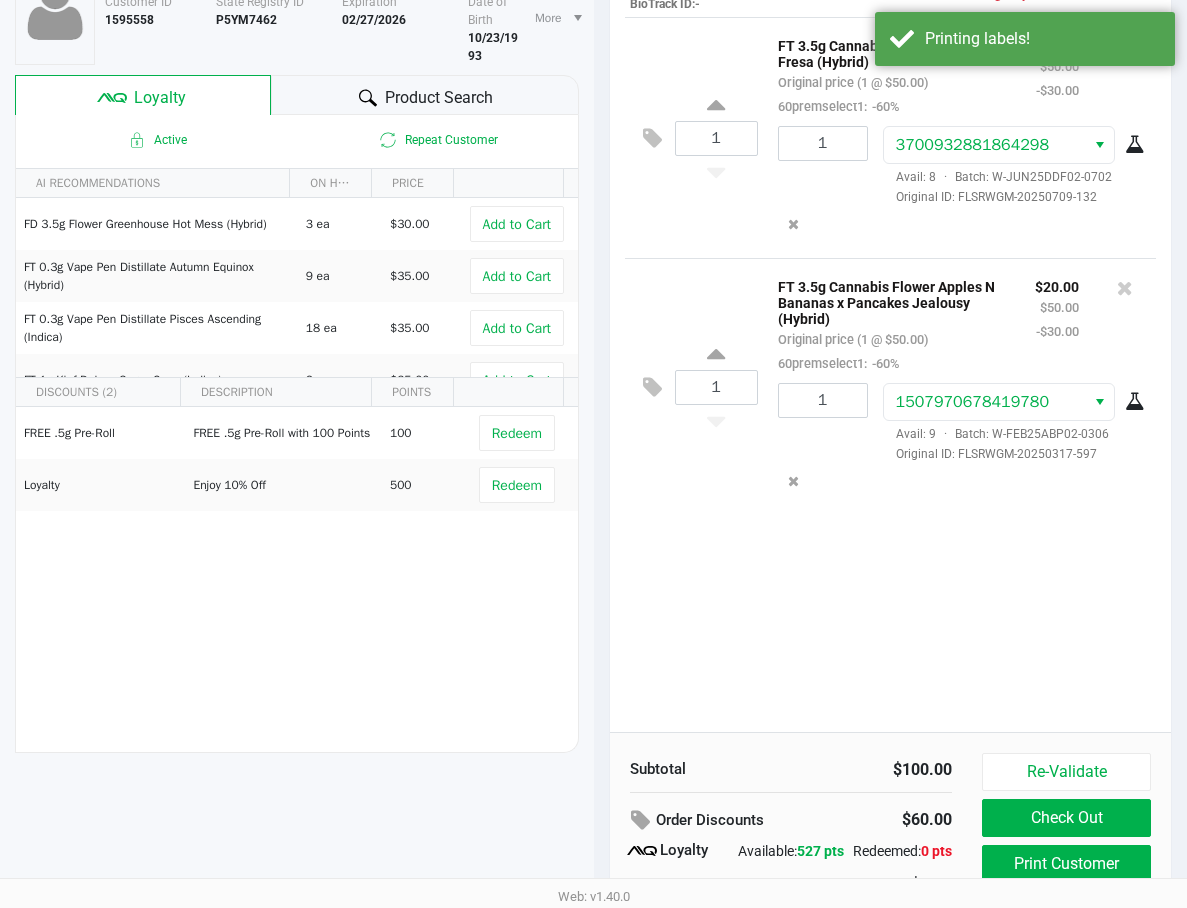 scroll, scrollTop: 247, scrollLeft: 0, axis: vertical 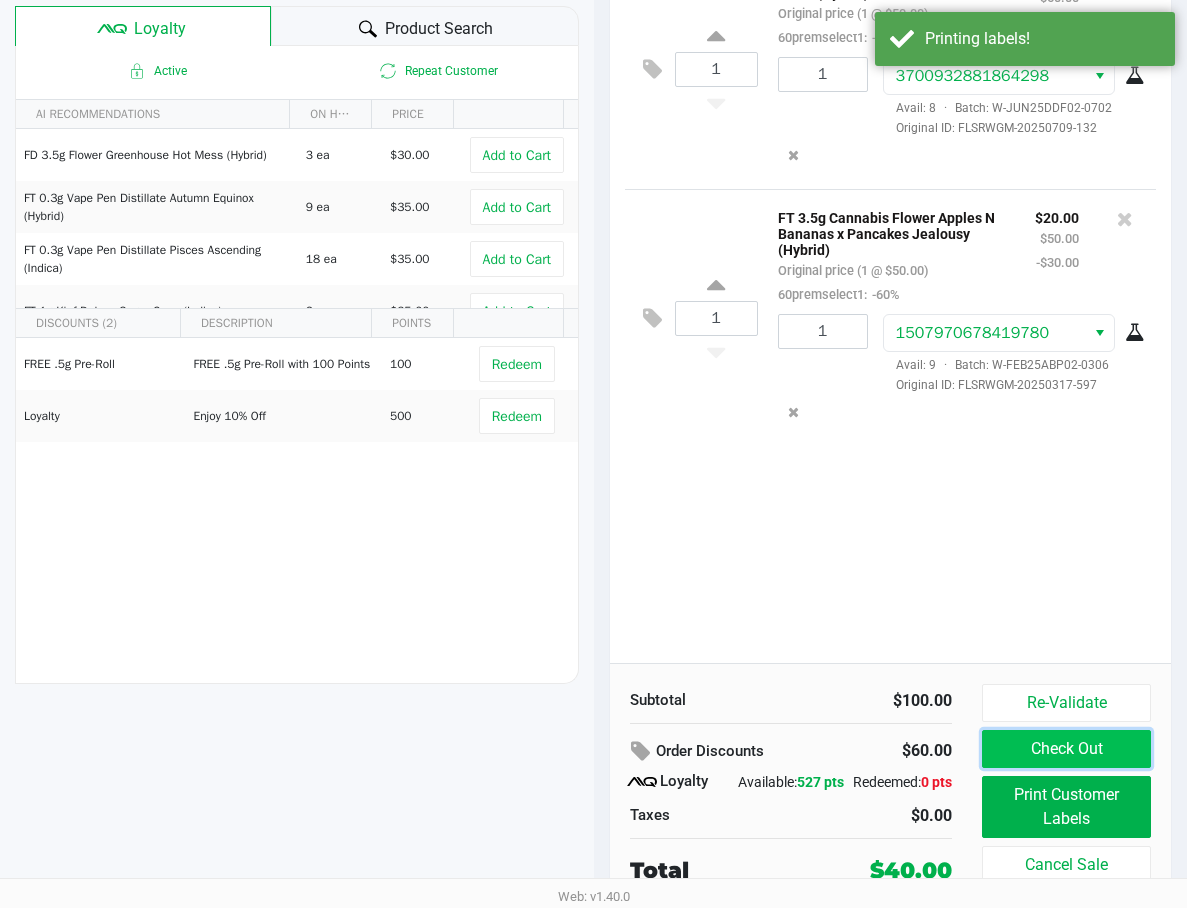 click on "Check Out" 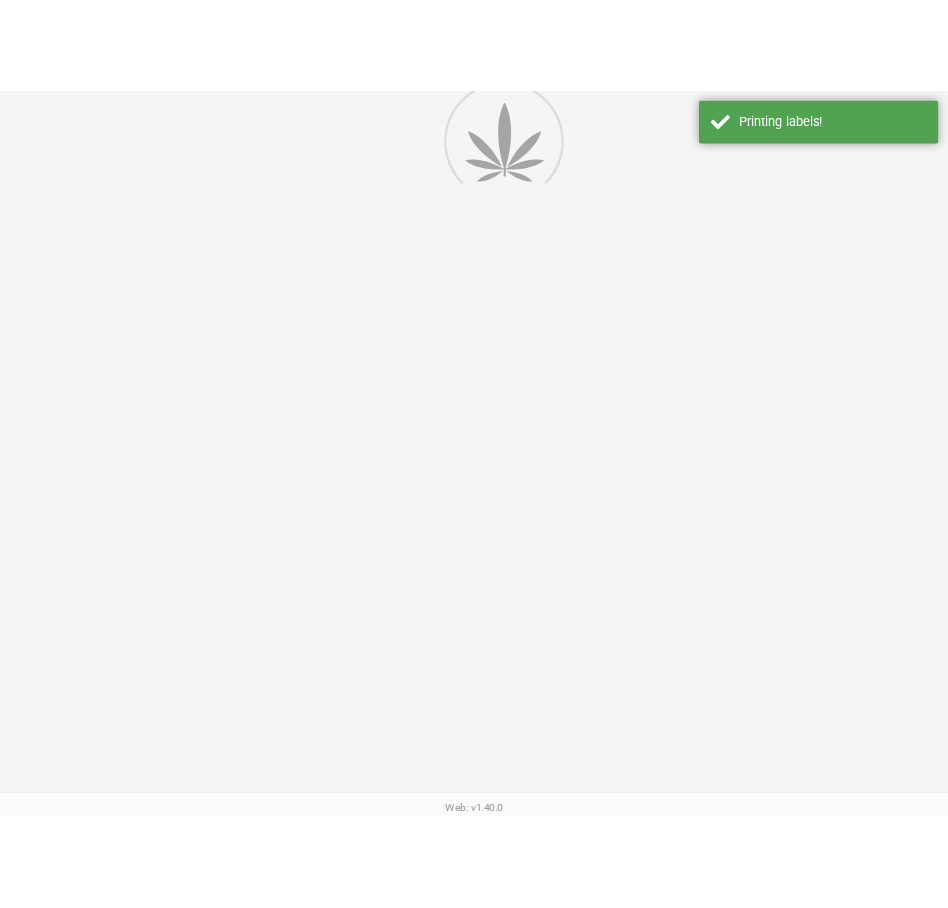 scroll, scrollTop: 0, scrollLeft: 0, axis: both 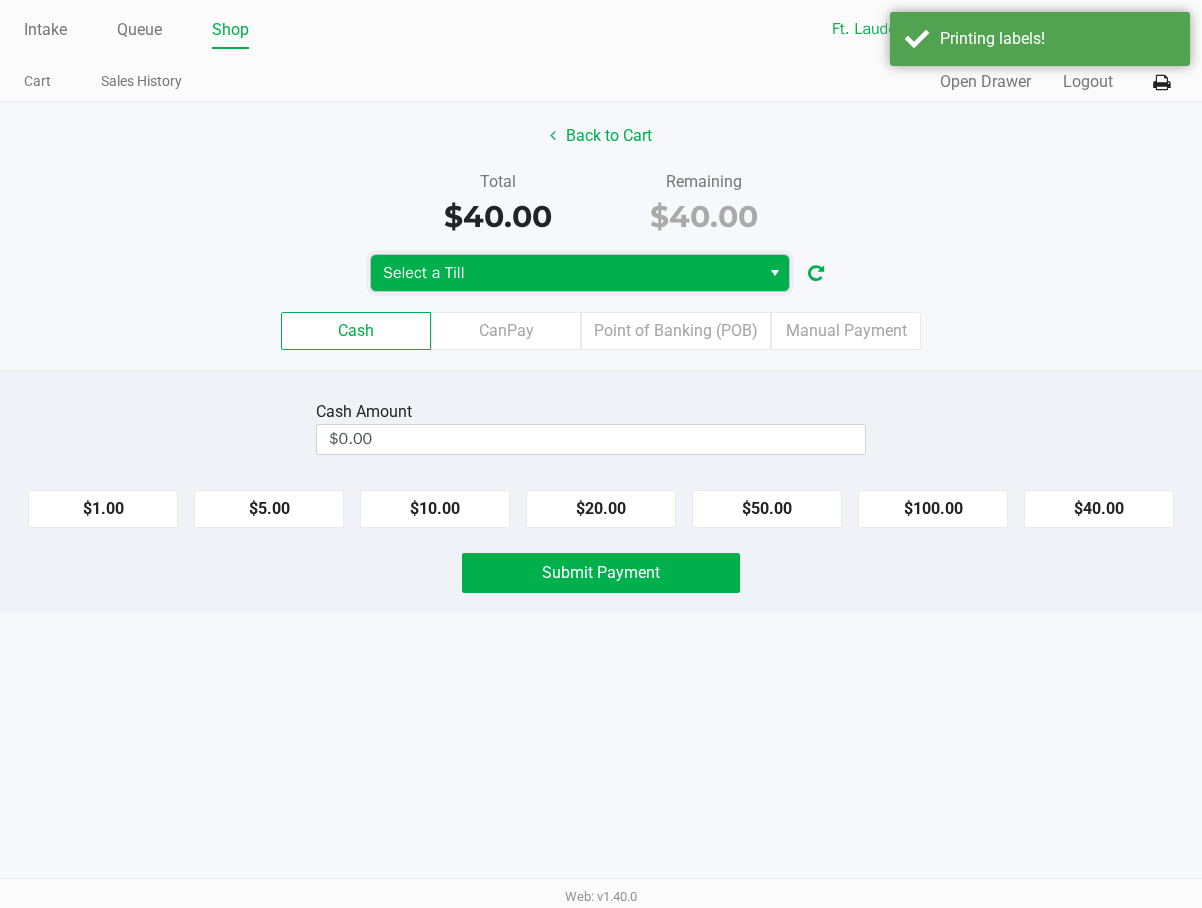 click on "Select a Till" at bounding box center [565, 273] 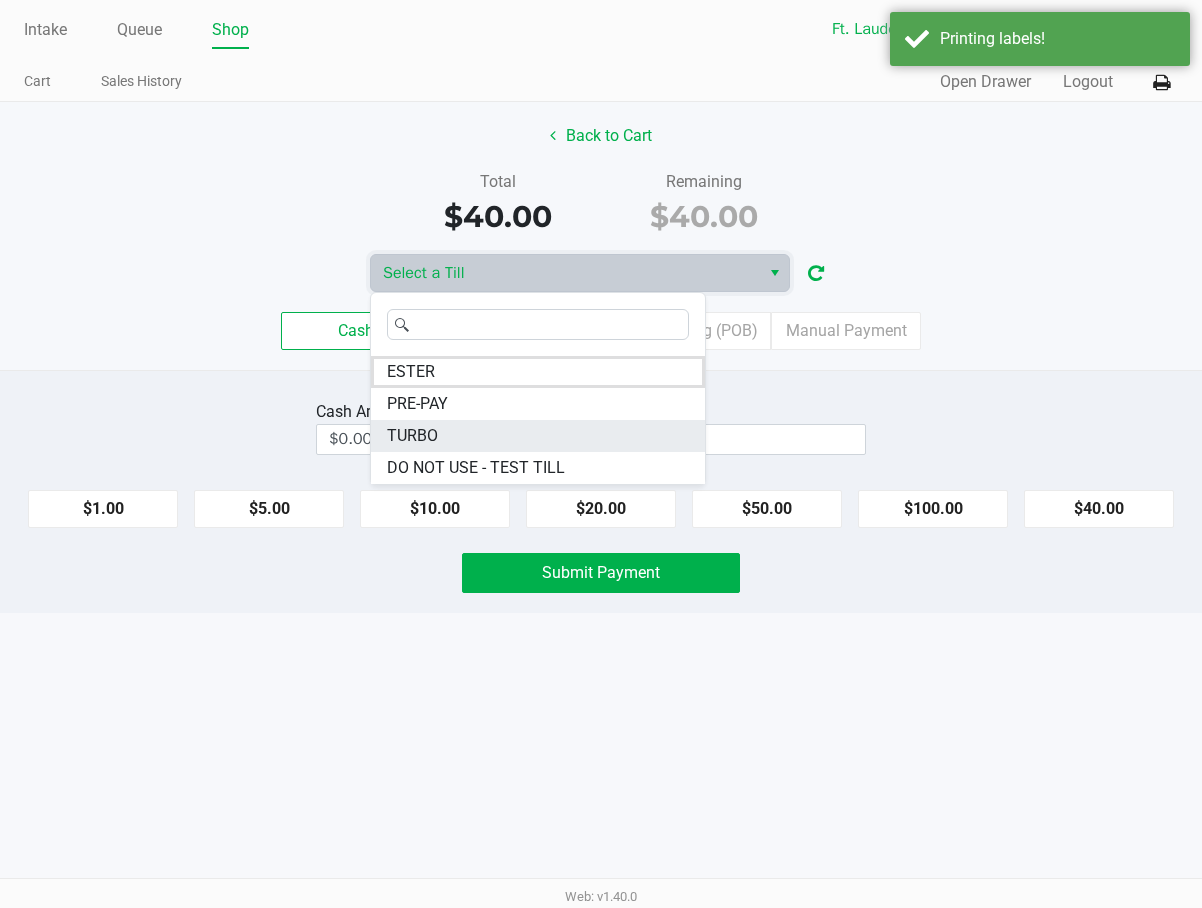 click on "TURBO" at bounding box center [538, 436] 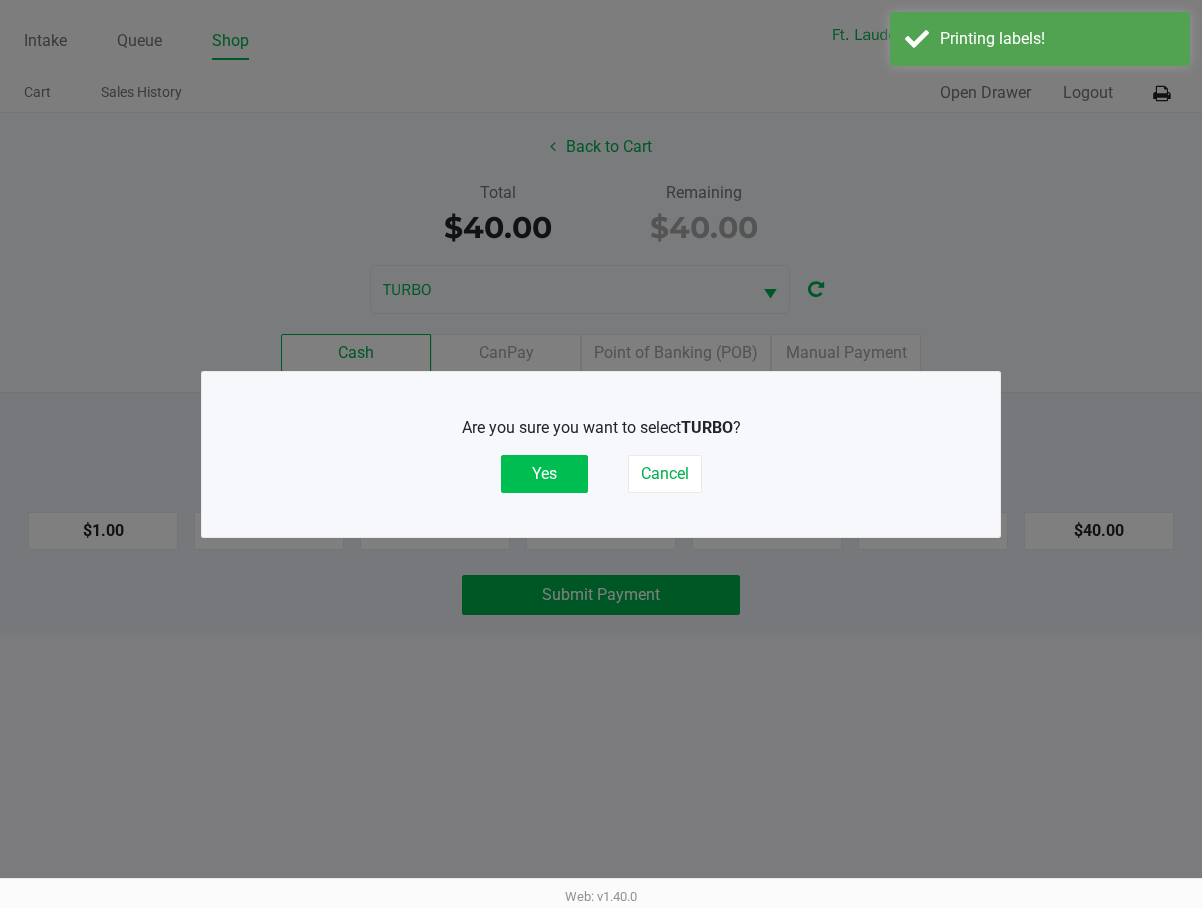 click on "Yes" 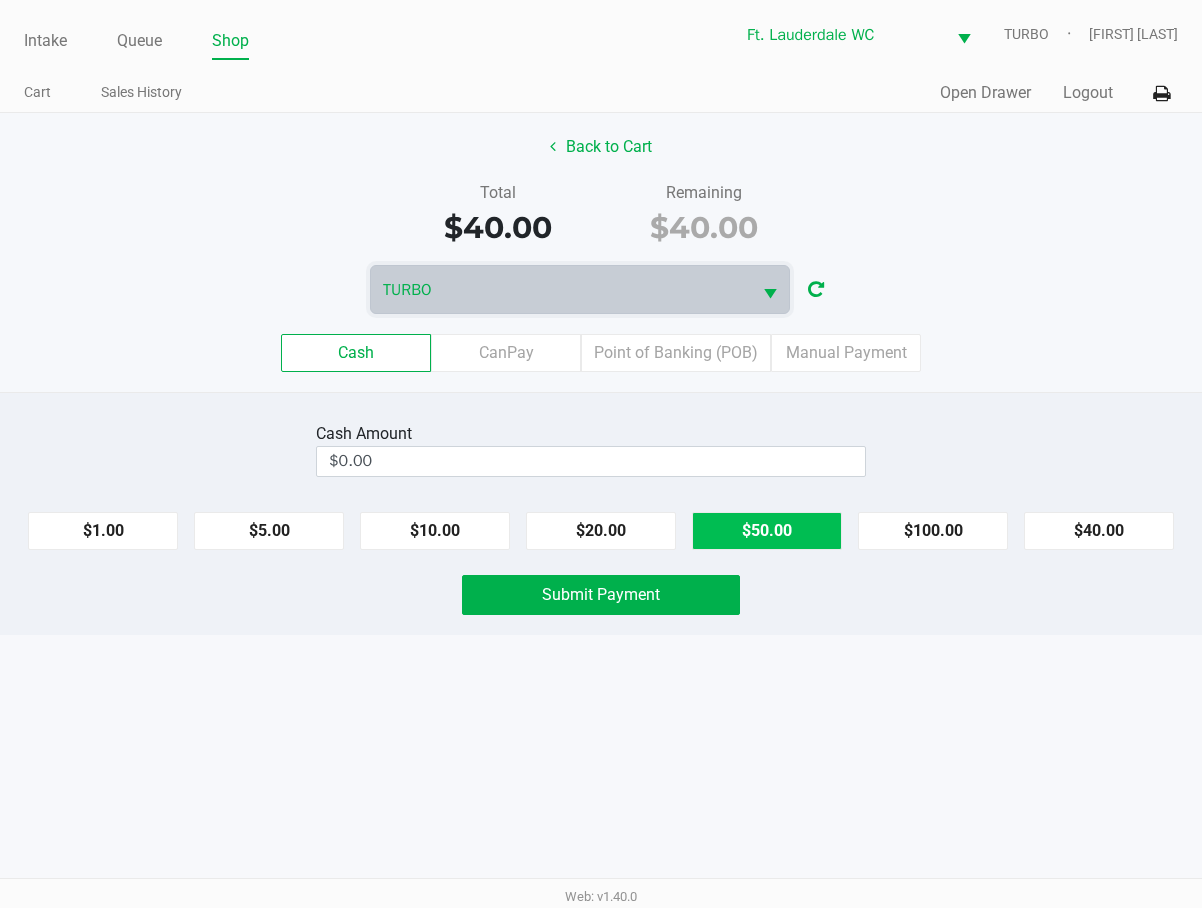click on "$50.00" 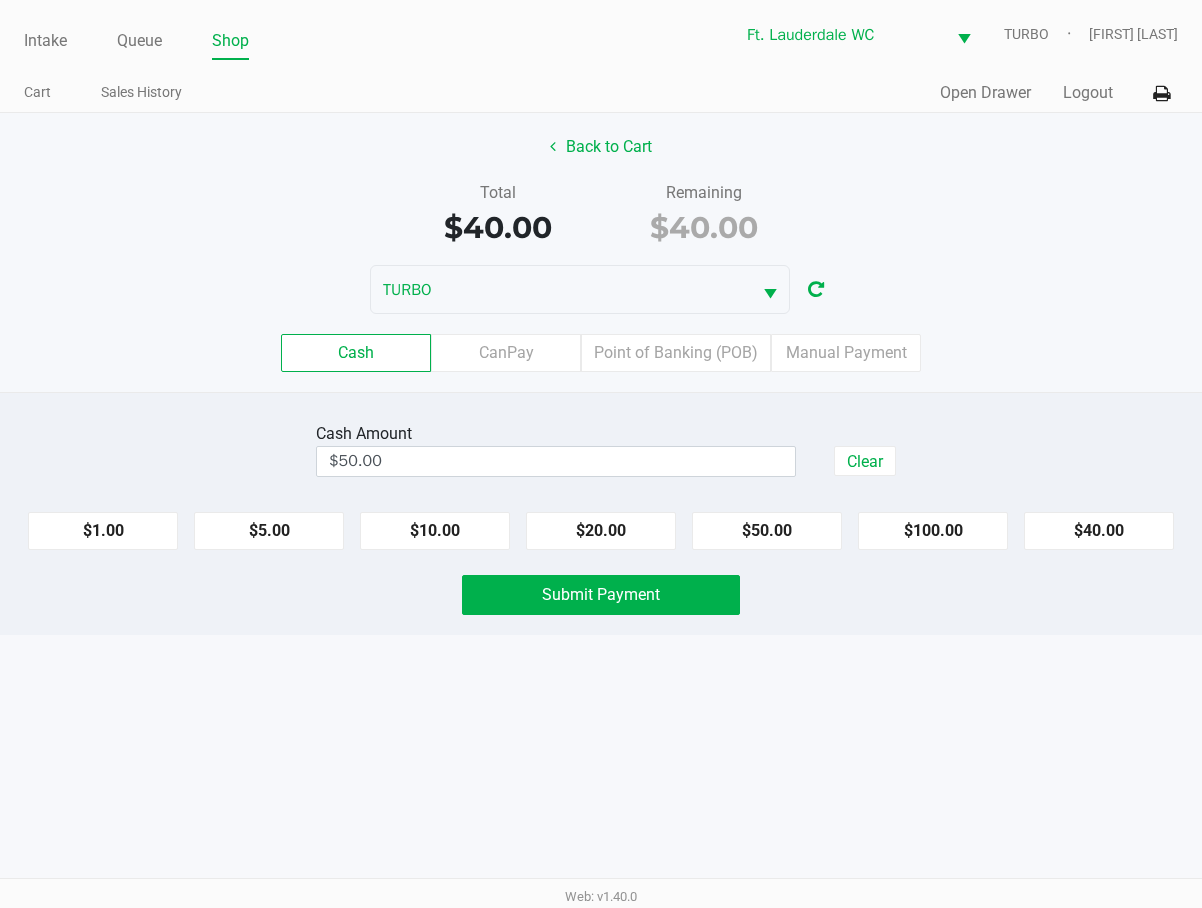 click on "Intake Queue Shop Ft. Lauderdale WC  TURBO   Emily Alexander  Cart Sales History  Quick Sale   Open Drawer   Logout  Back to Cart   Total   $40.00   Remaining   $40.00  TURBO  Cash   CanPay   Point of Banking (POB)   Manual Payment   Cash  Amount  $50.00  Clear   $1.00   $5.00   $10.00   $20.00   $50.00   $100.00   $40.00   Submit Payment   Web: v1.40.0" at bounding box center (601, 454) 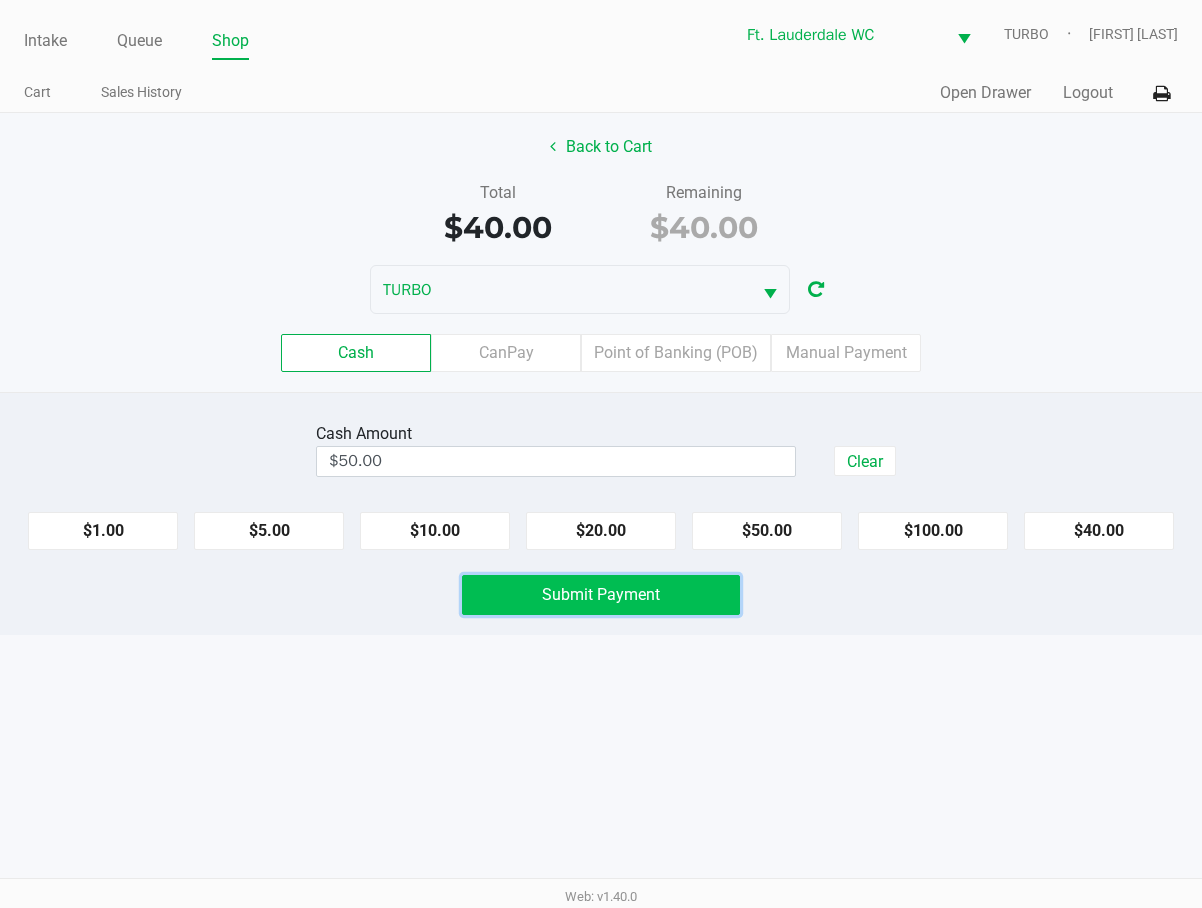 click on "Submit Payment" 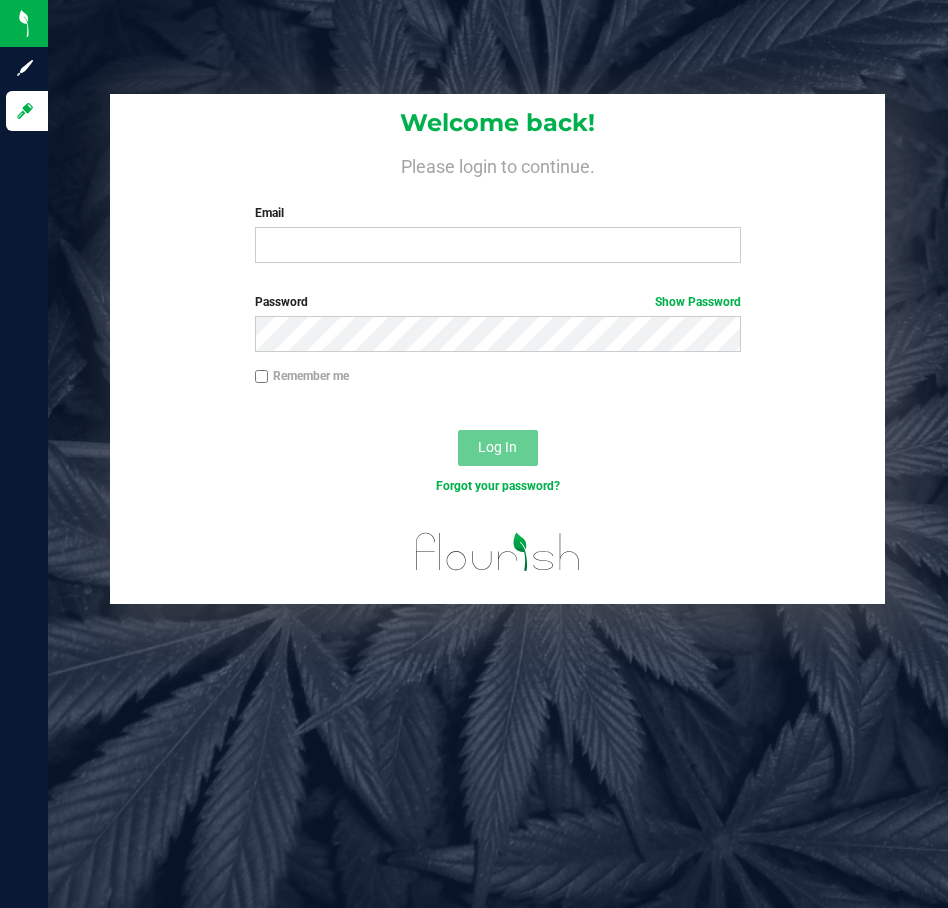 scroll, scrollTop: 0, scrollLeft: 0, axis: both 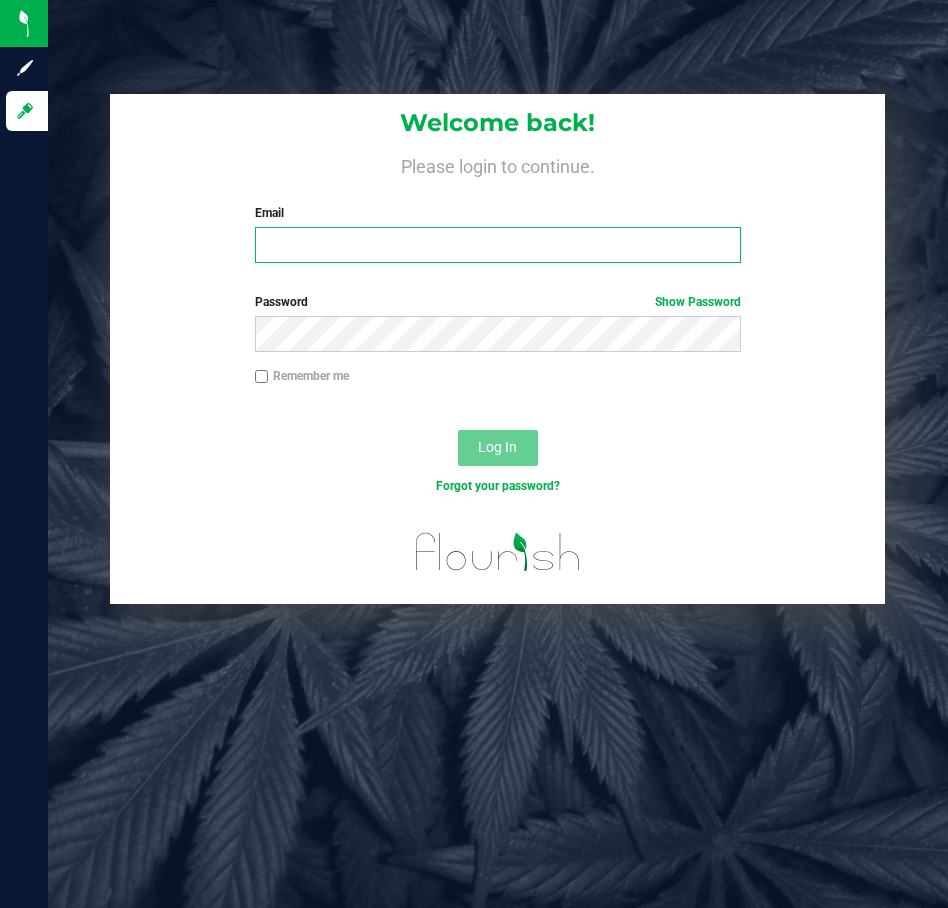 click on "Email" at bounding box center (498, 245) 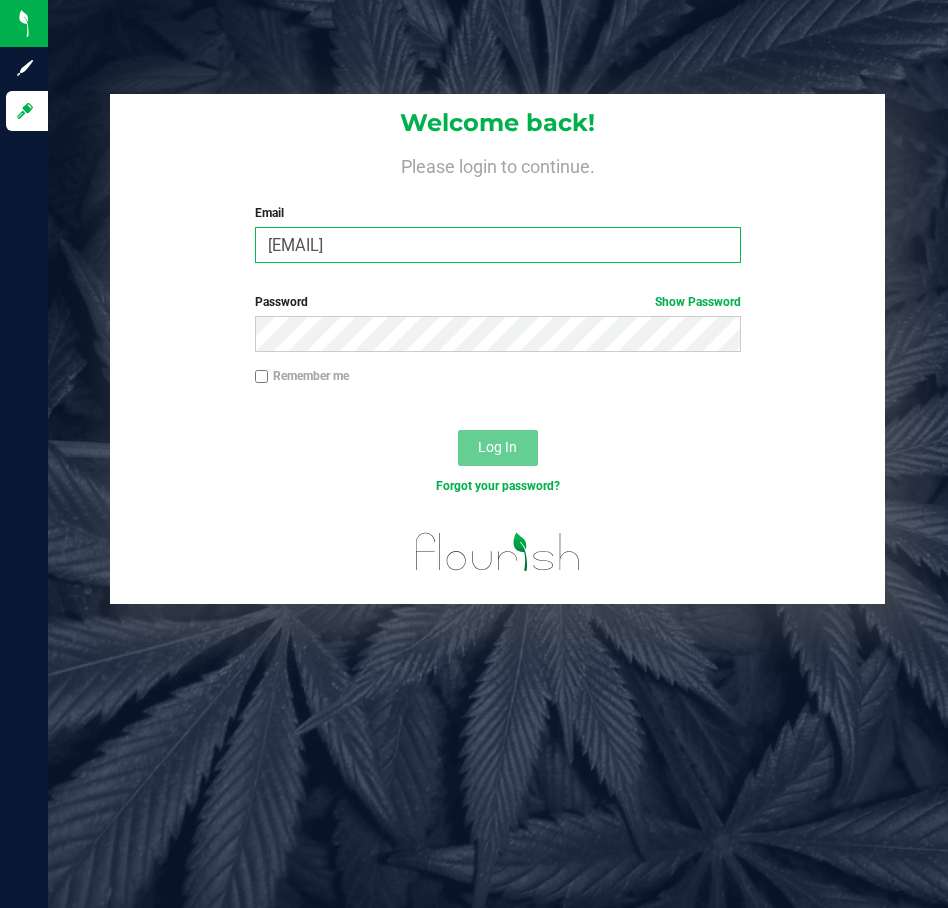 type on "[EMAIL]" 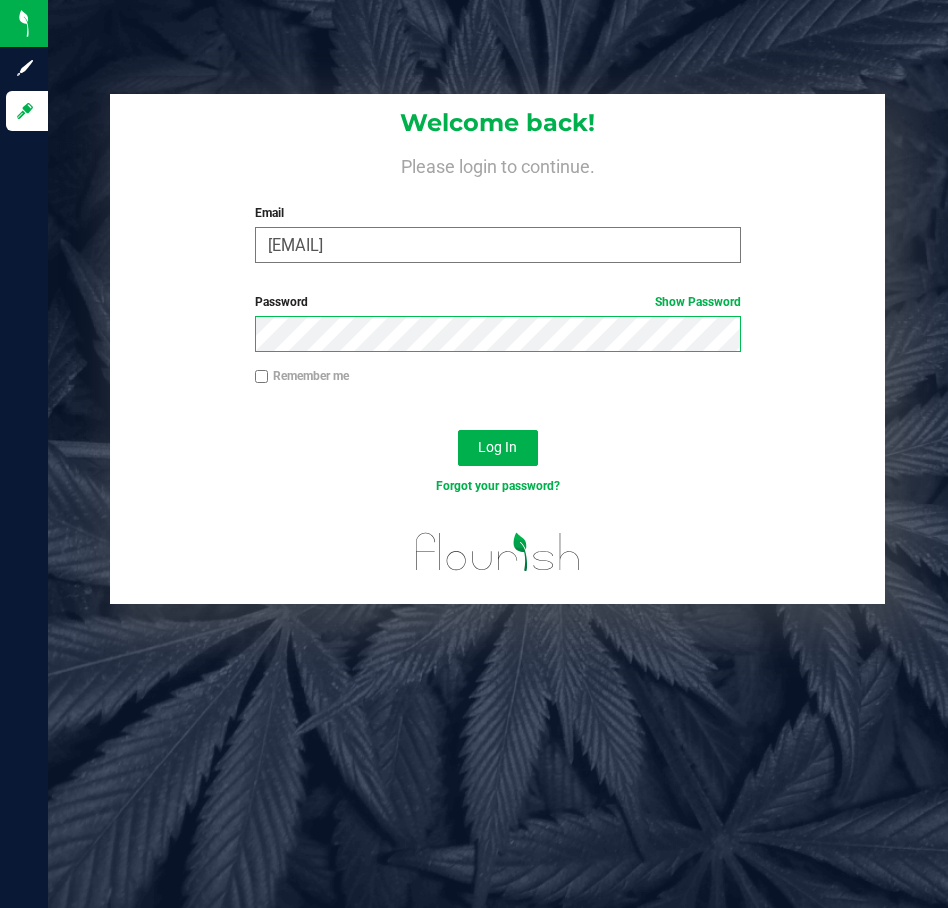 click on "Log In" at bounding box center (498, 448) 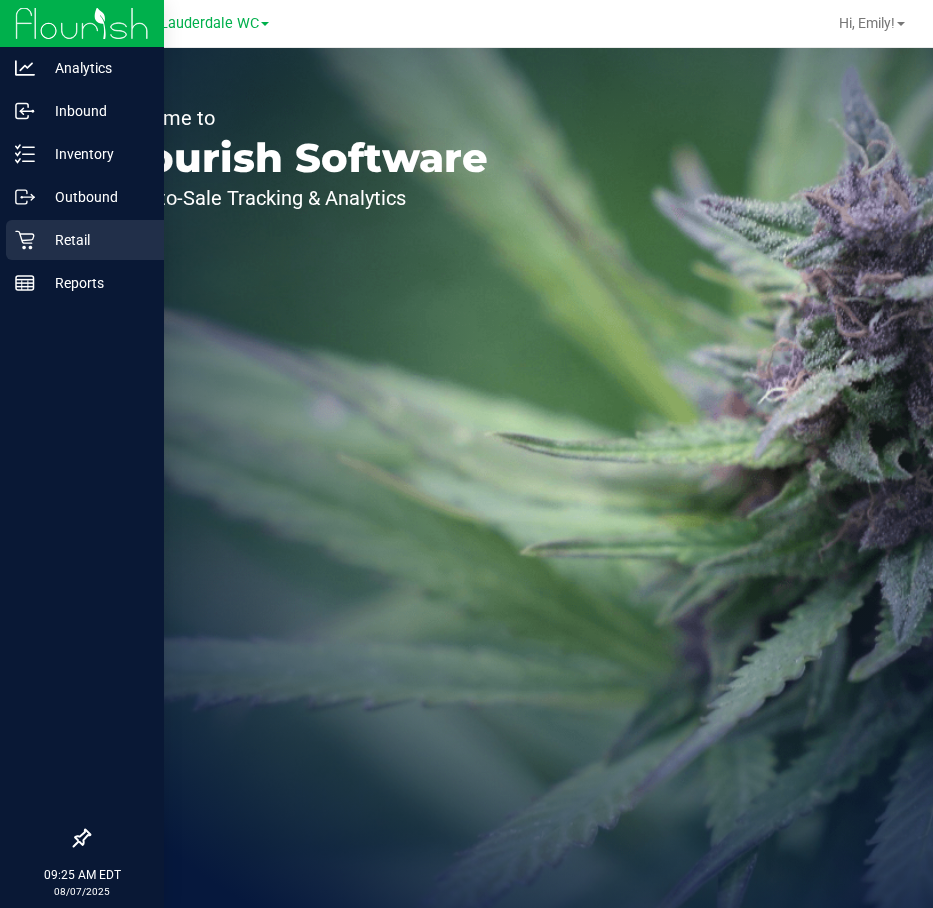 click on "Retail" at bounding box center [95, 240] 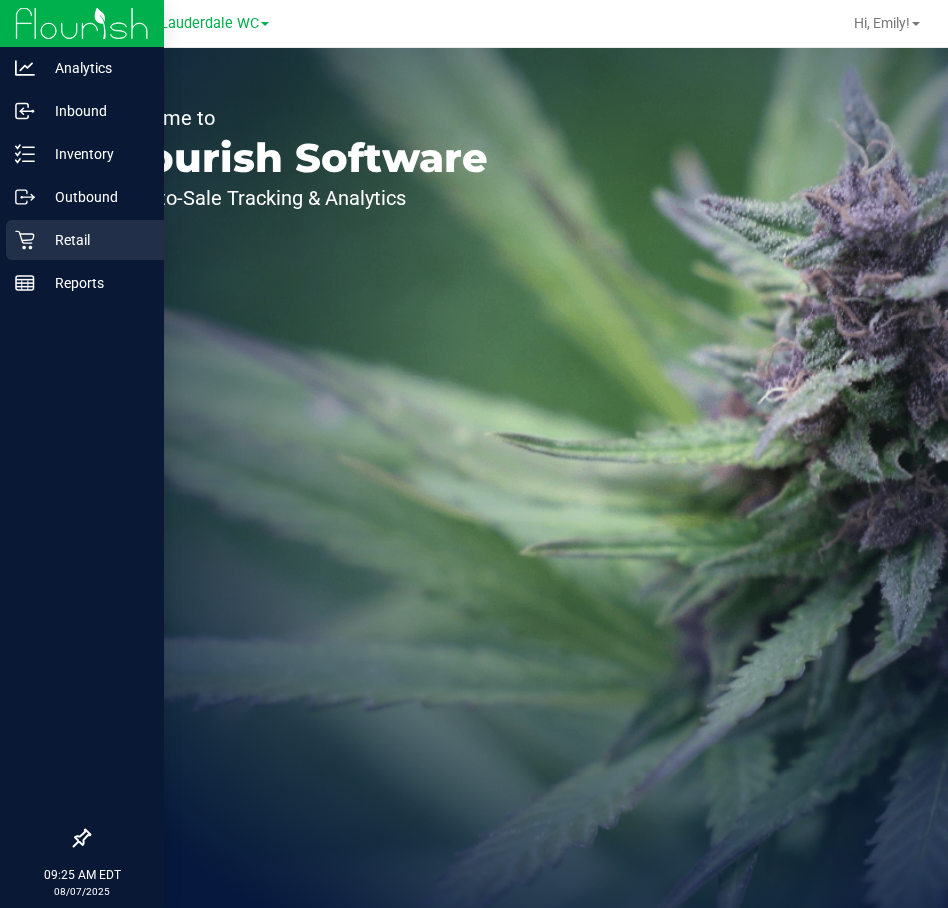 scroll, scrollTop: 0, scrollLeft: 0, axis: both 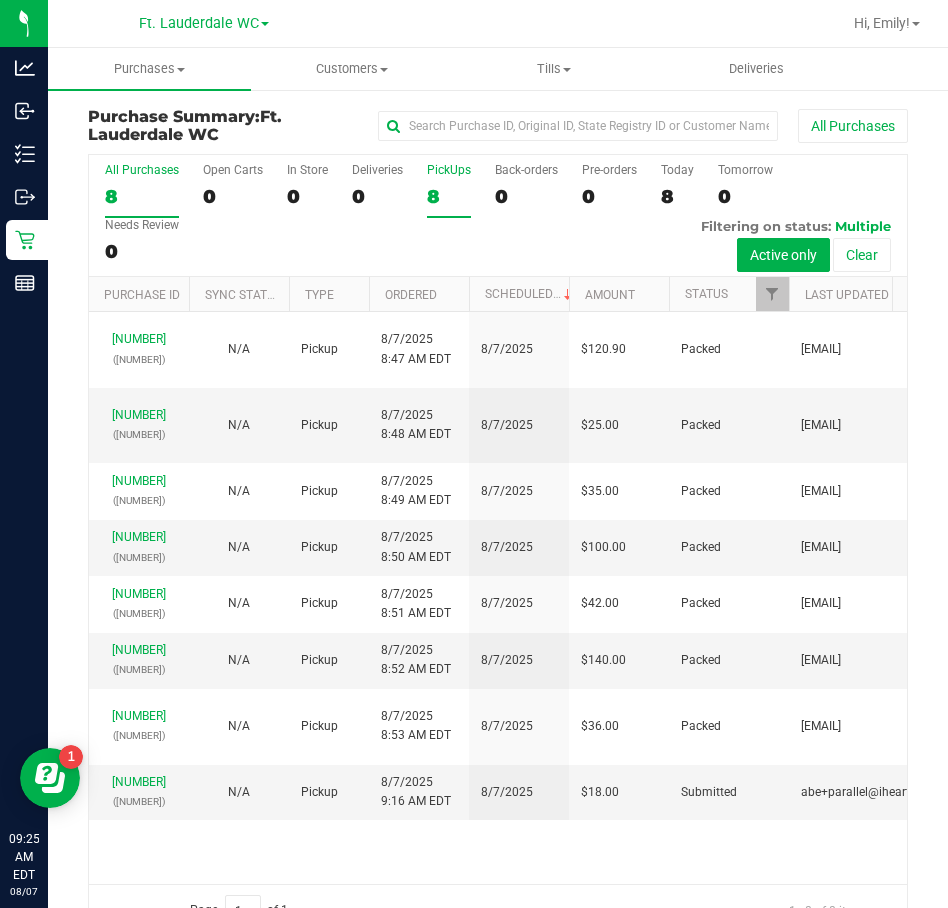 click on "8" at bounding box center (449, 196) 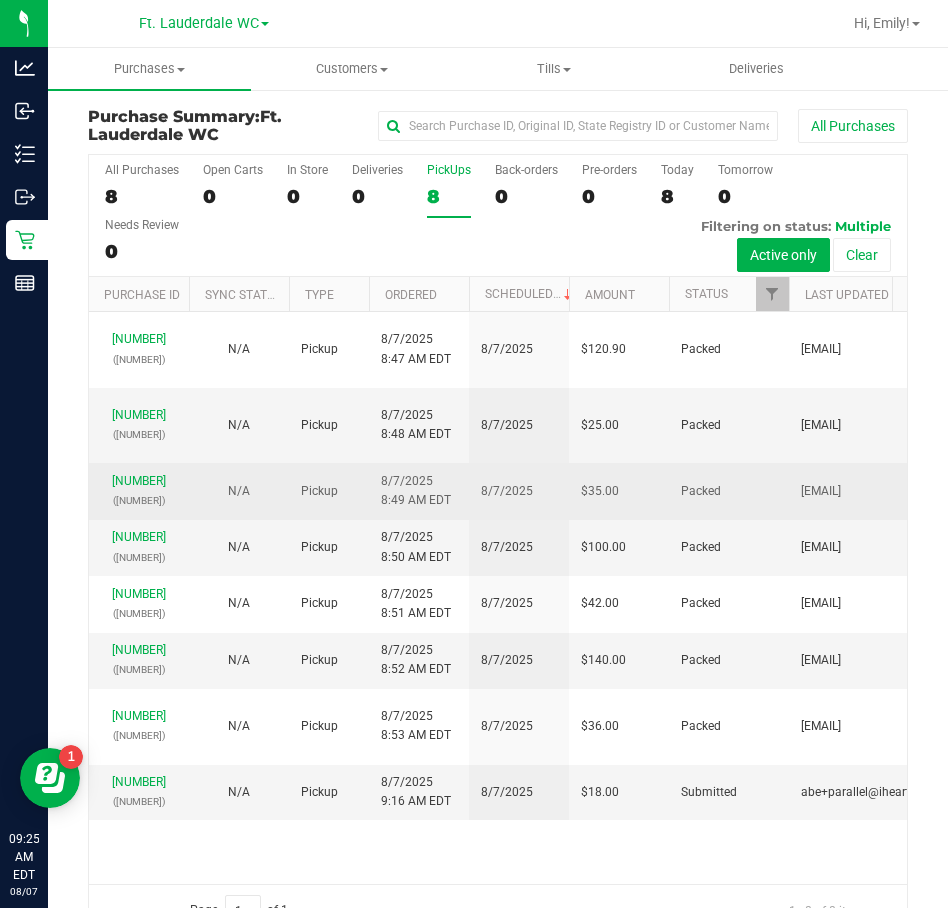 scroll, scrollTop: 116, scrollLeft: 0, axis: vertical 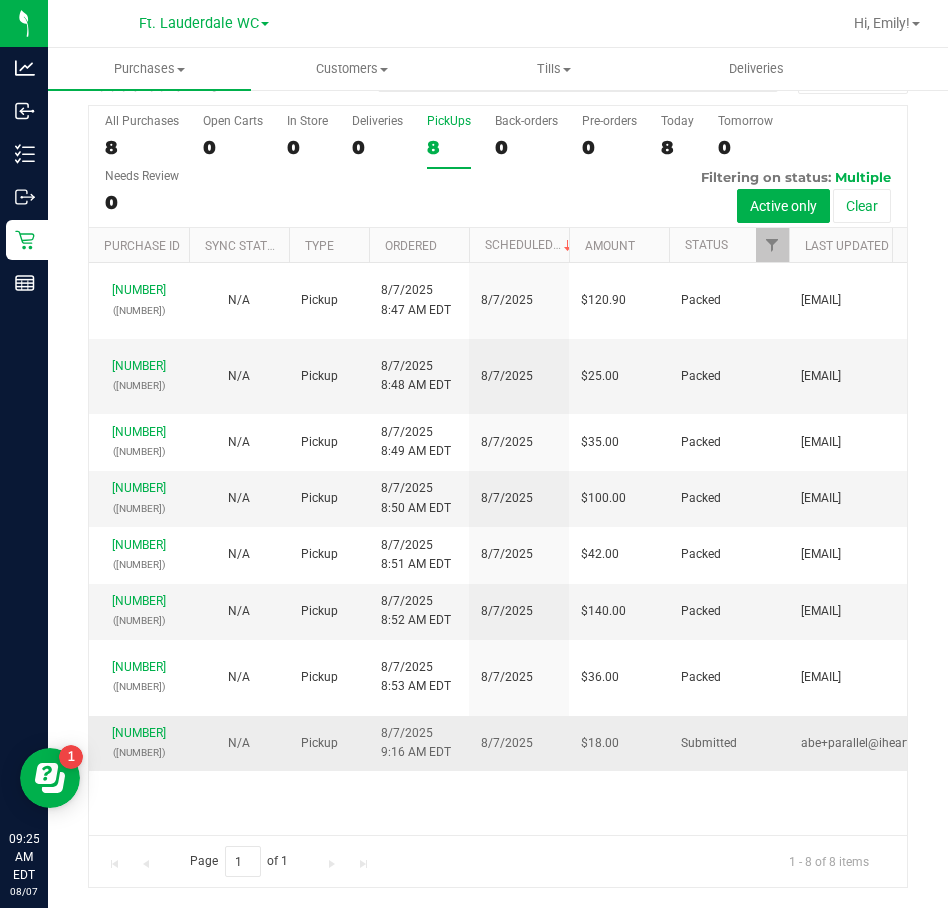 click on "[NUMBER]
([NUMBER])" at bounding box center (139, 743) 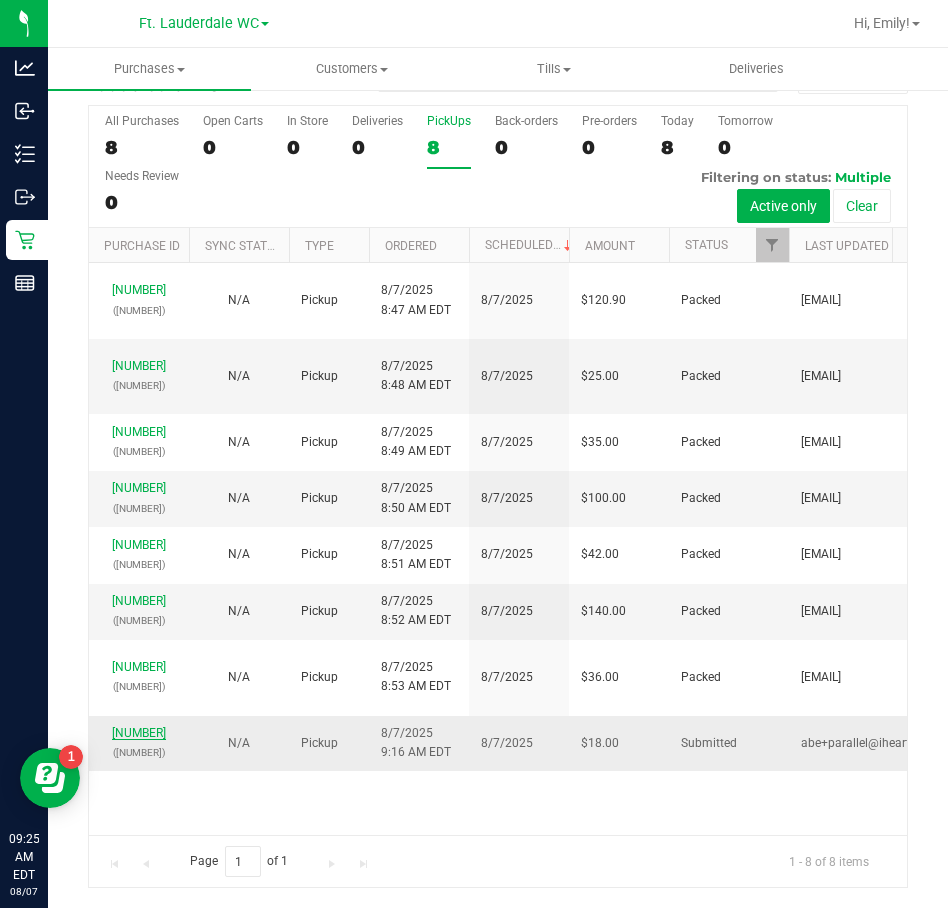 click on "[NUMBER]" at bounding box center [139, 733] 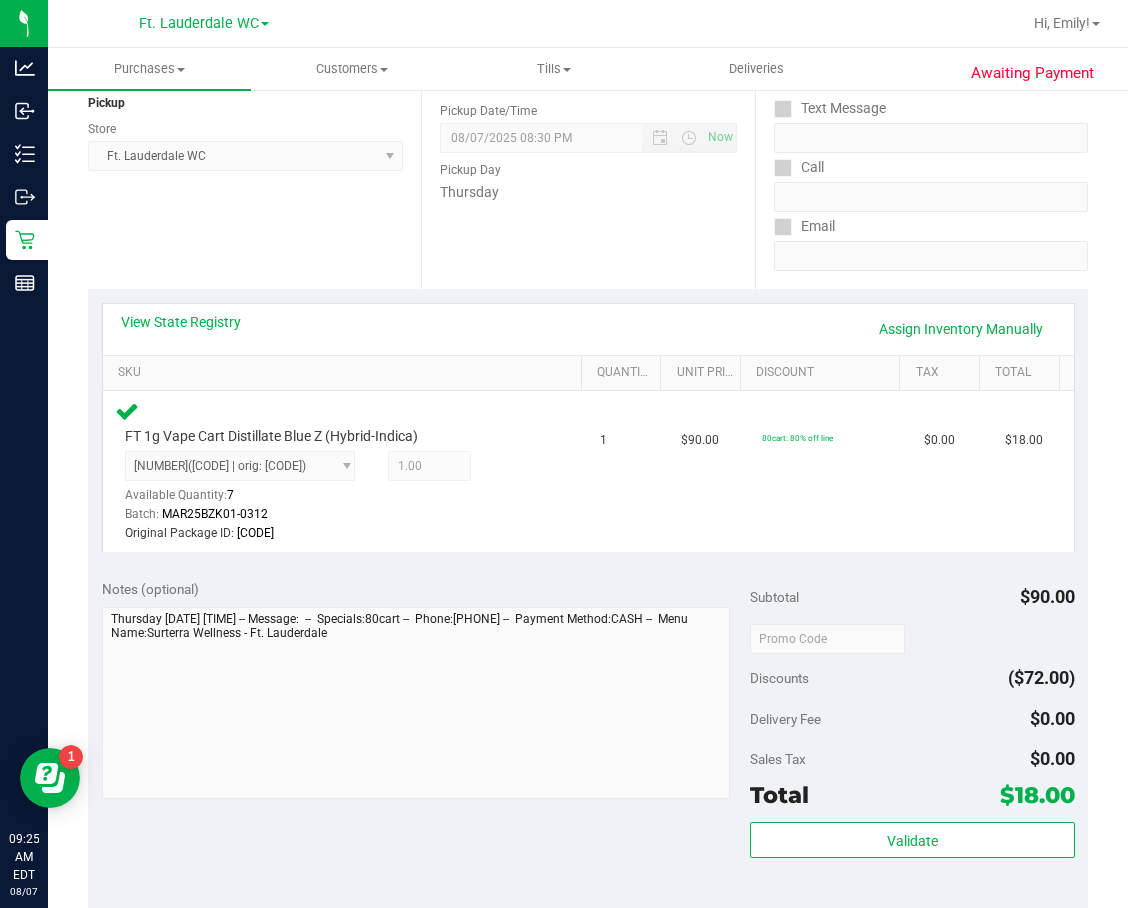 scroll, scrollTop: 449, scrollLeft: 0, axis: vertical 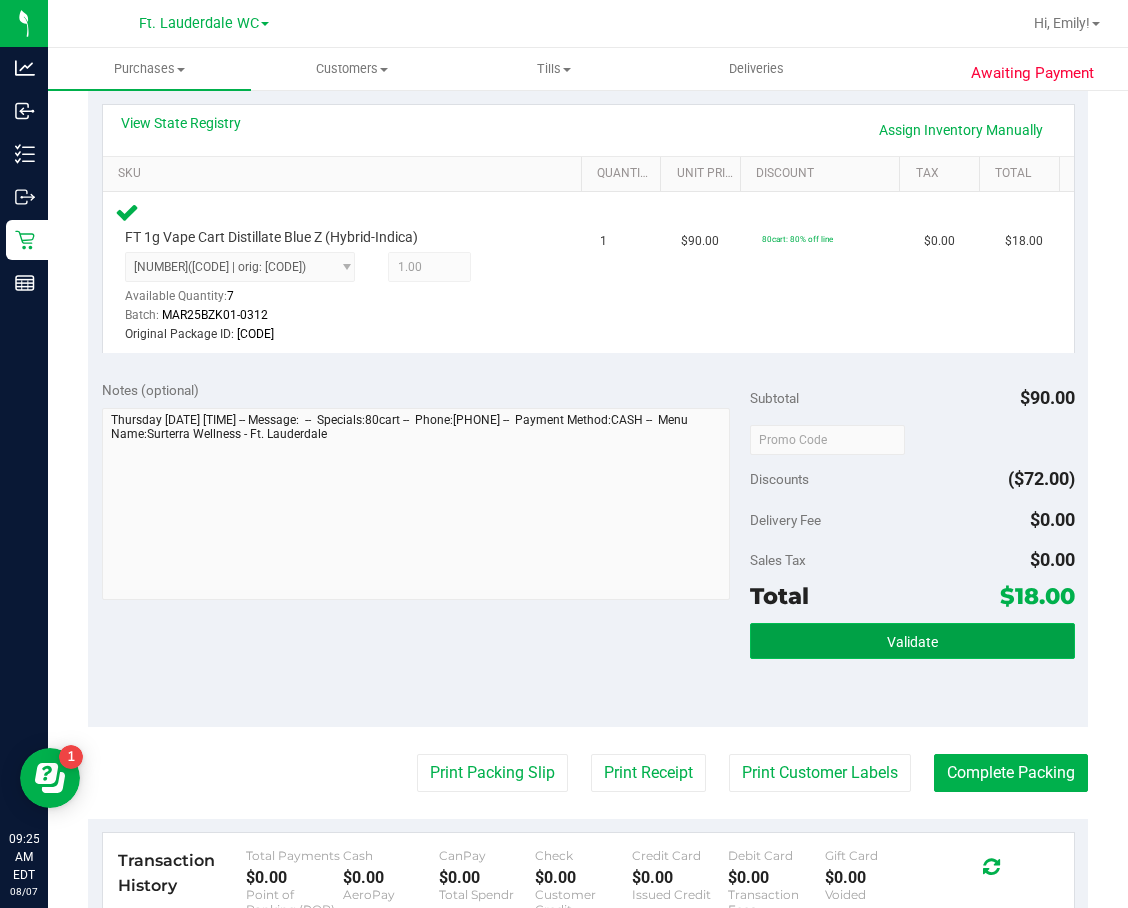 click on "Validate" at bounding box center [912, 641] 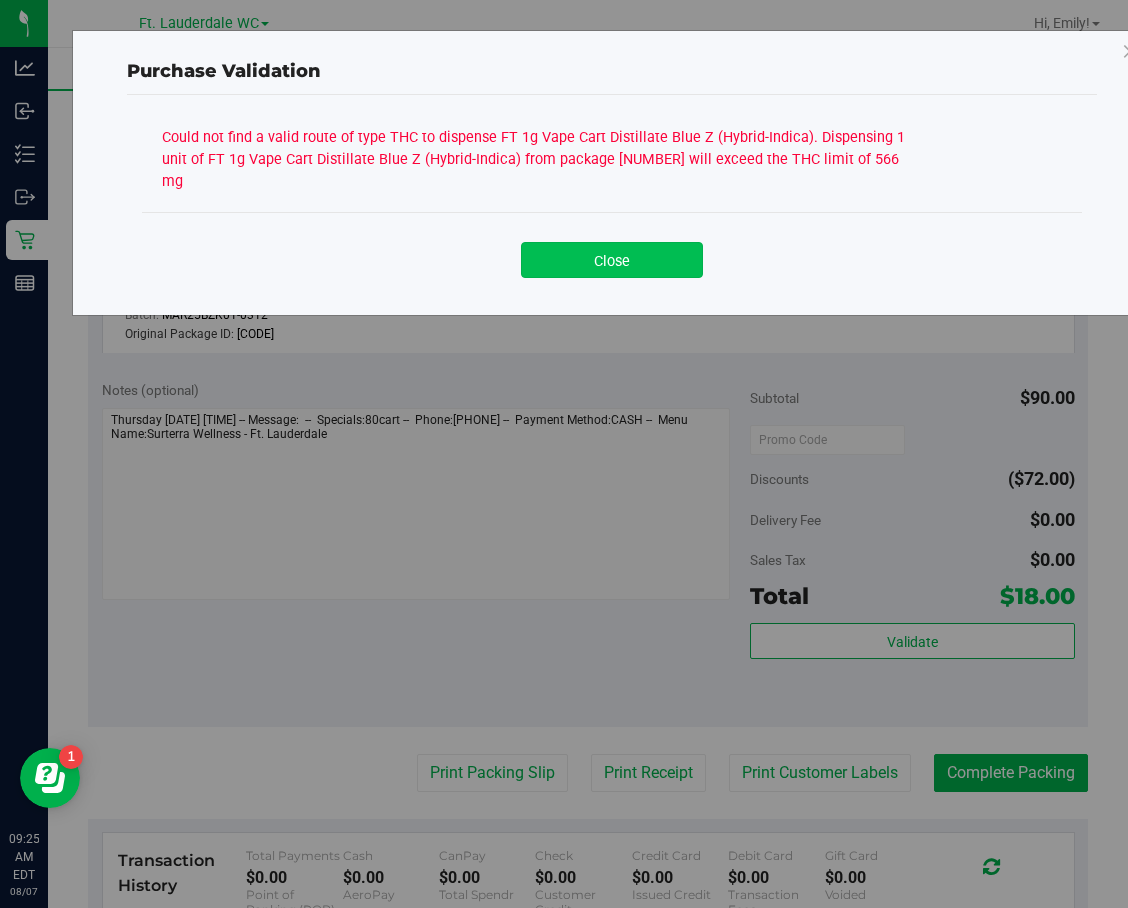 click on "Close" at bounding box center (612, 260) 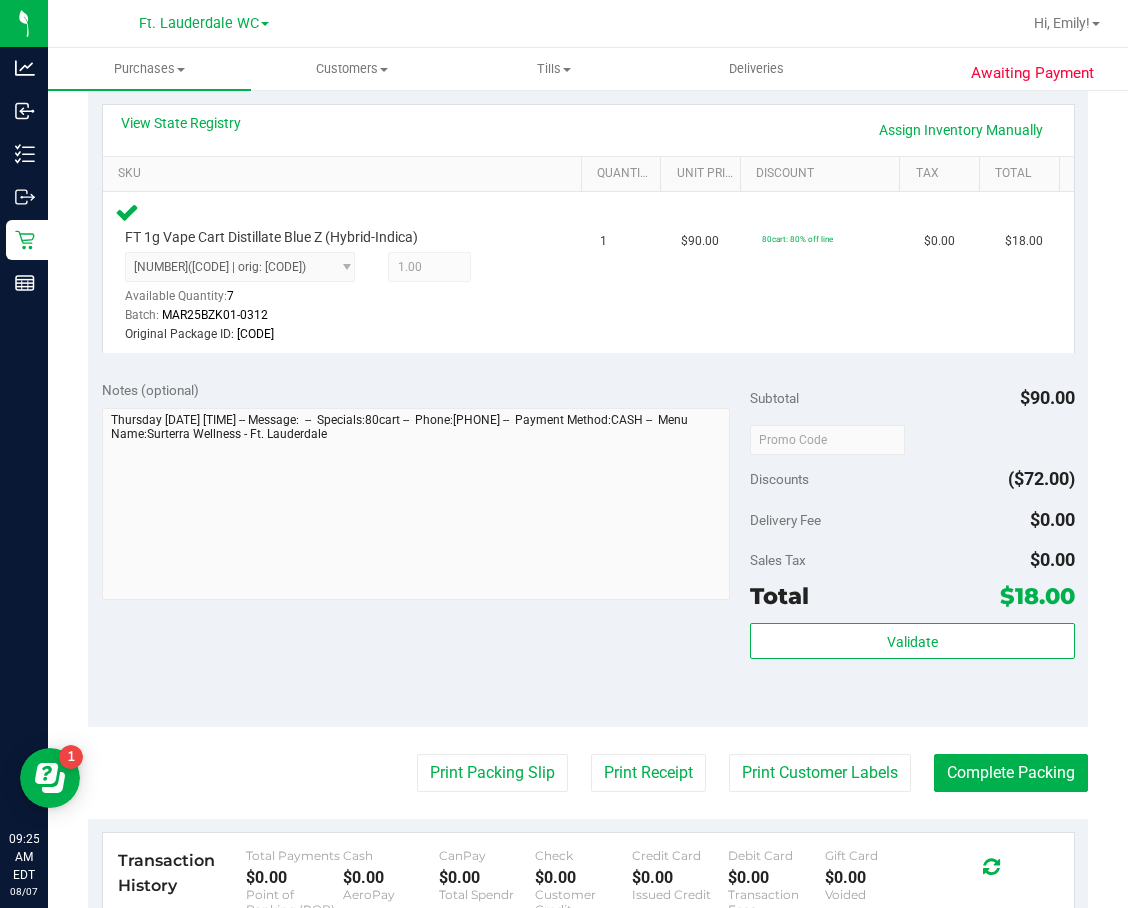 scroll, scrollTop: 49, scrollLeft: 0, axis: vertical 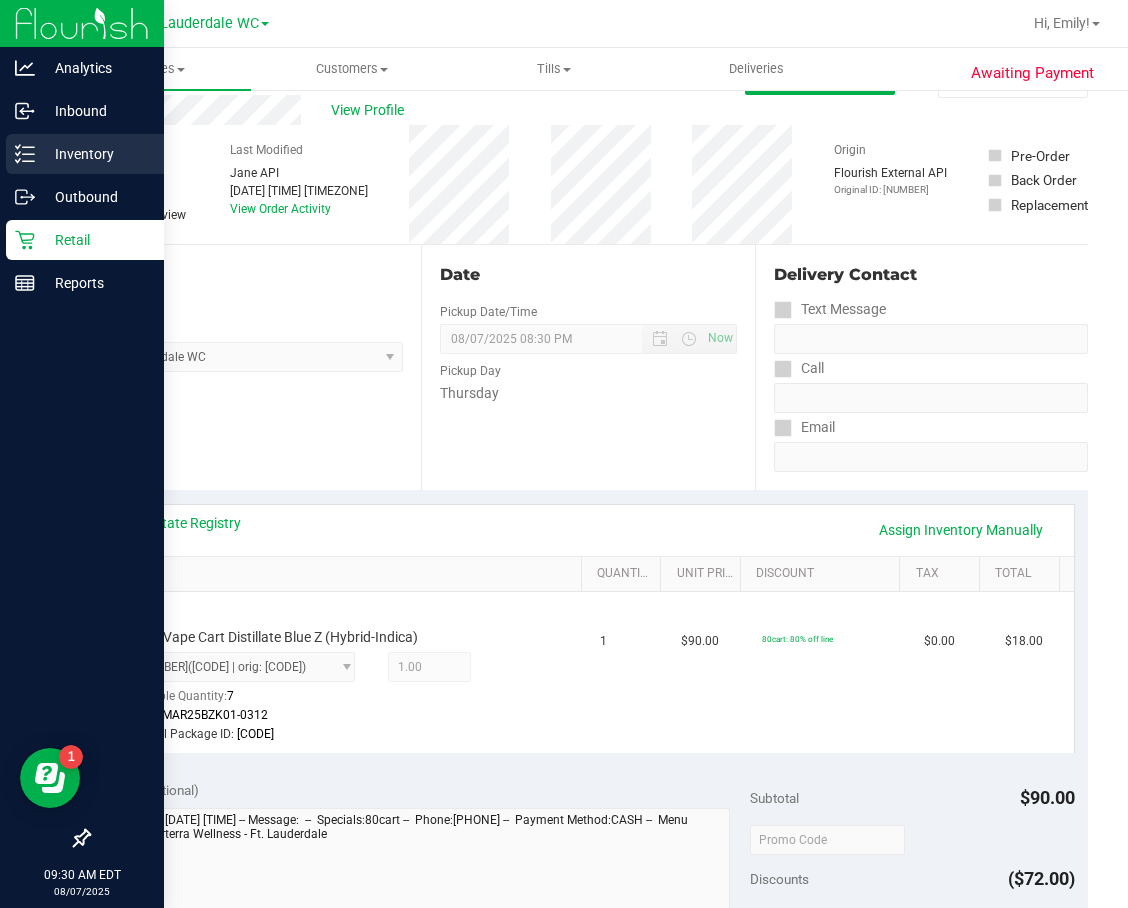 click on "Inventory" at bounding box center [95, 154] 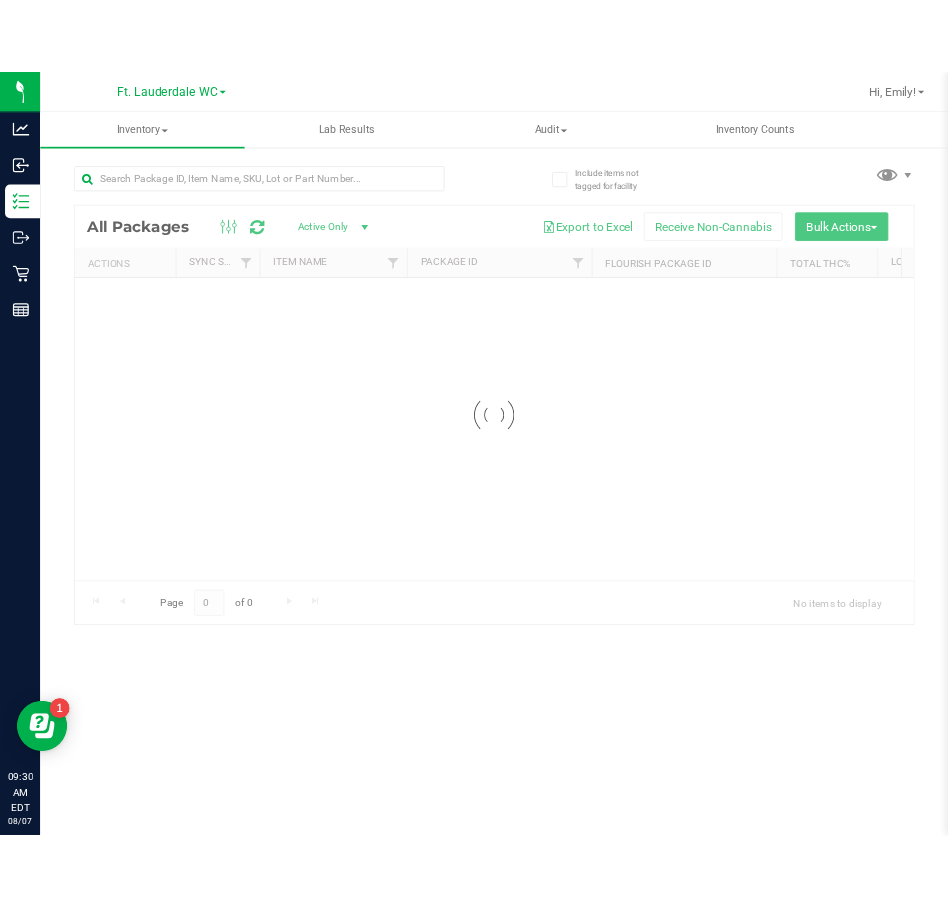 scroll, scrollTop: 0, scrollLeft: 0, axis: both 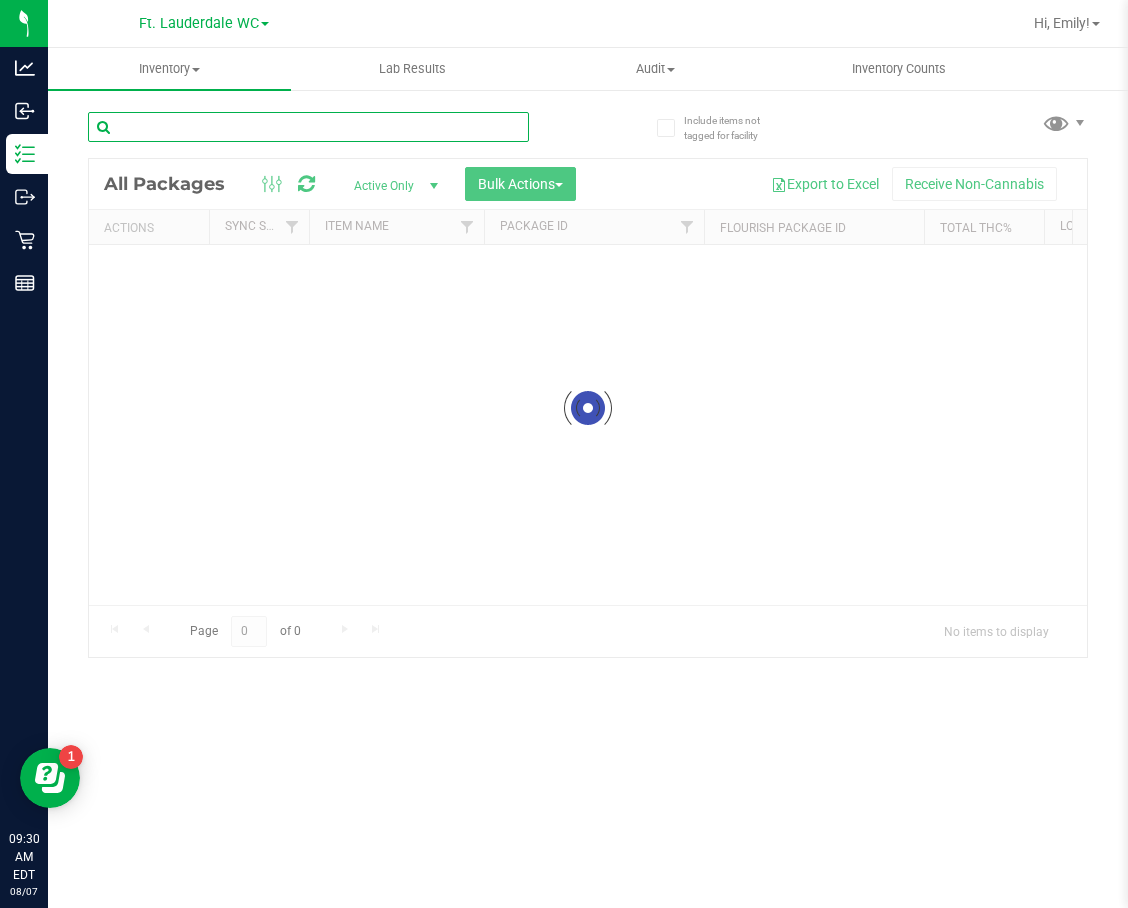 click at bounding box center (308, 127) 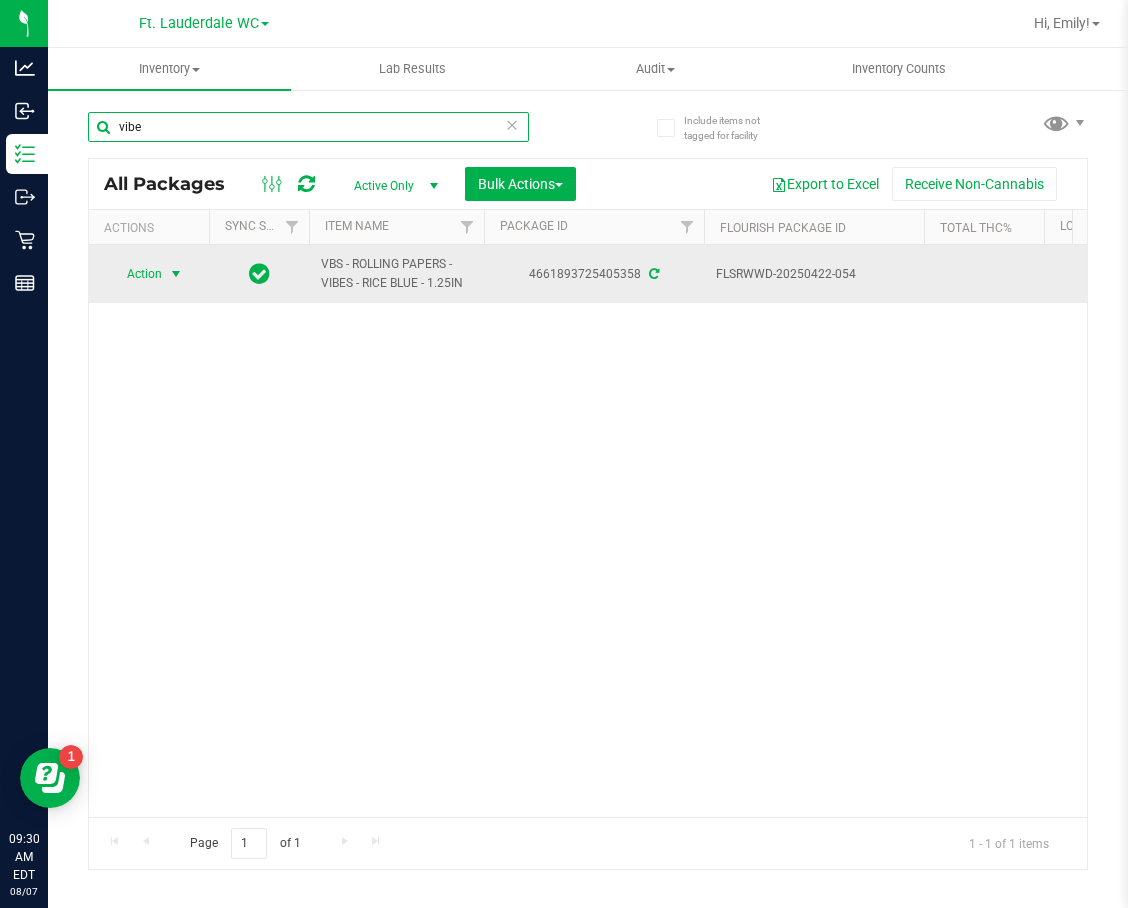 type on "vibe" 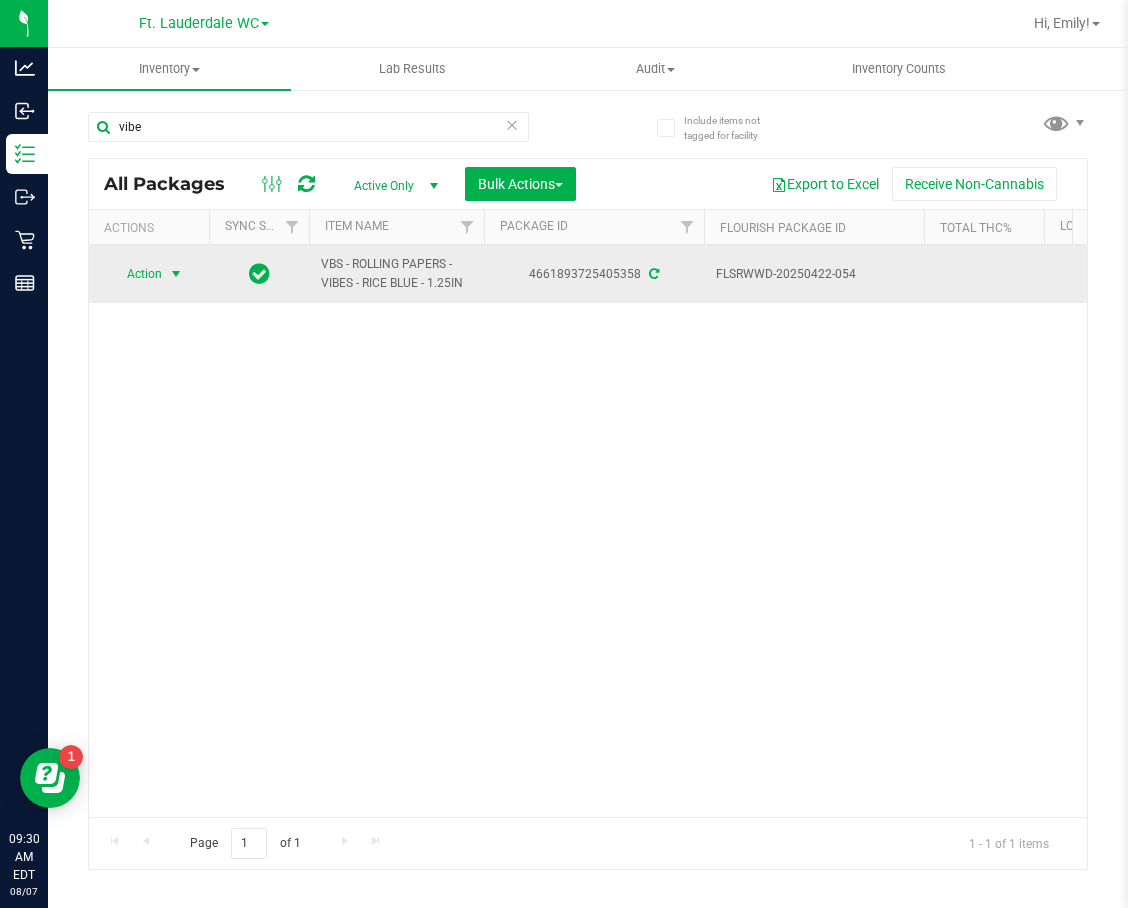 click on "Action" at bounding box center (136, 274) 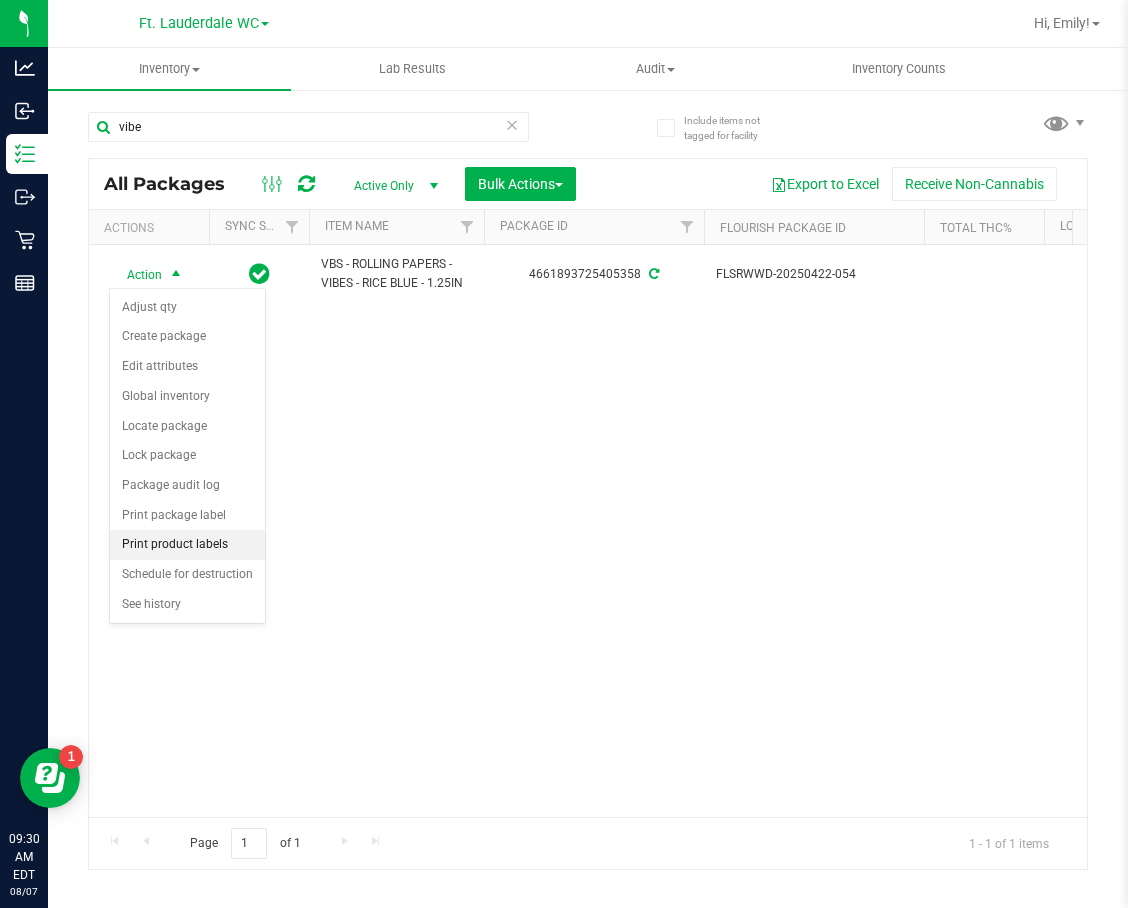 click on "Print product labels" at bounding box center (187, 545) 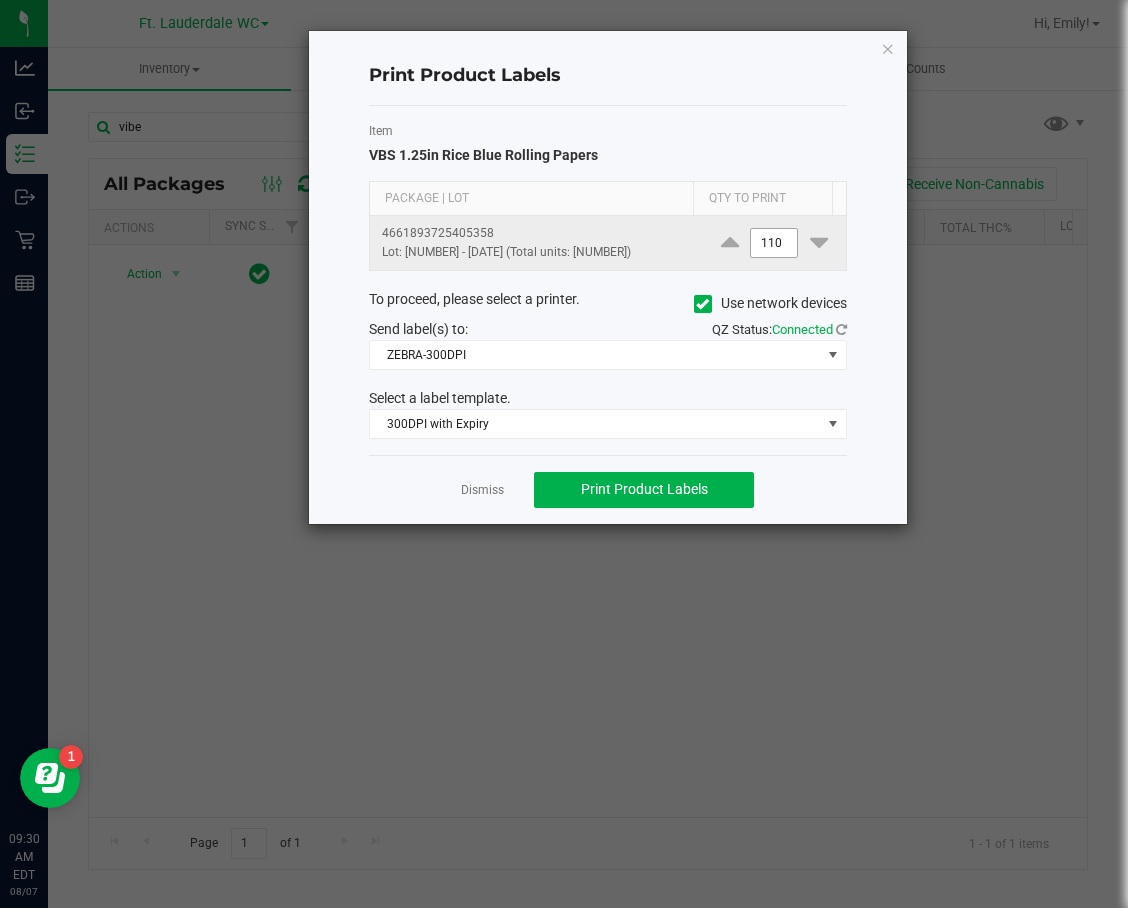 click on "110" at bounding box center [774, 243] 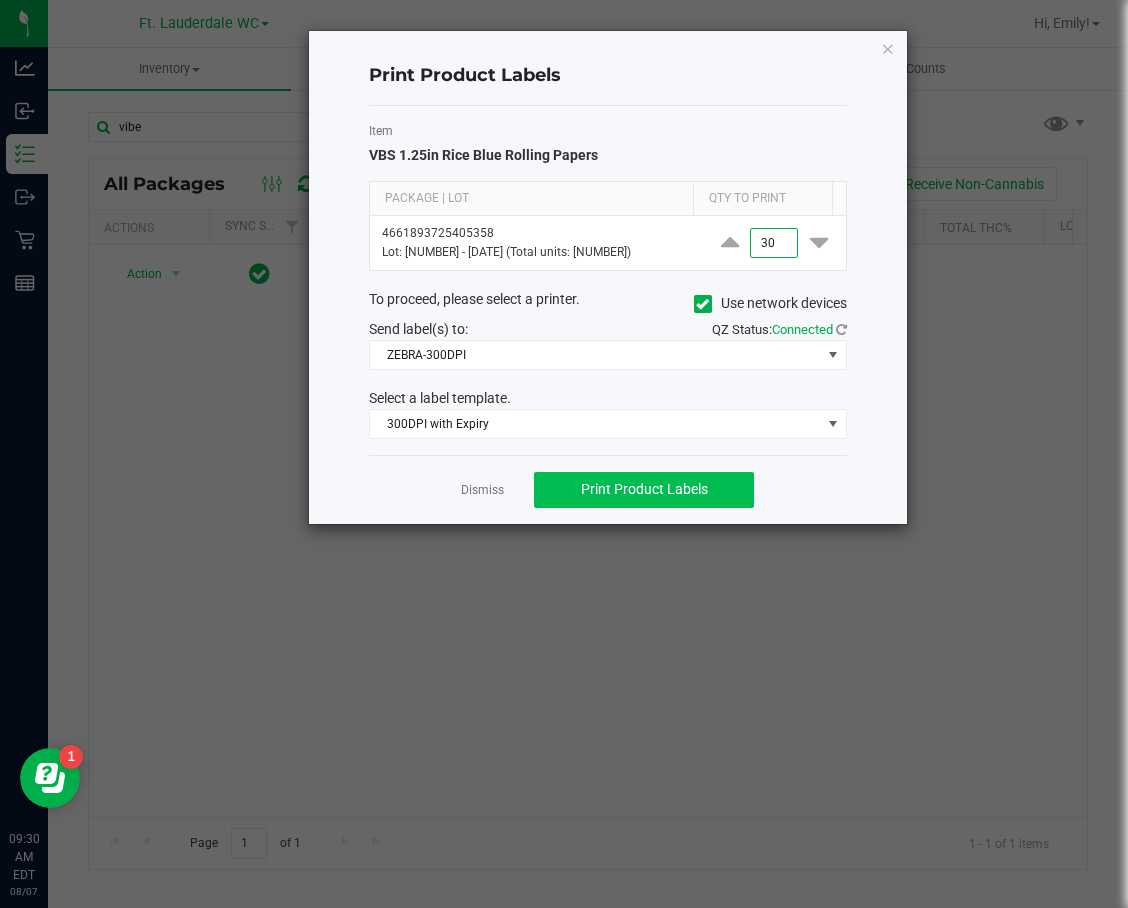 type on "30" 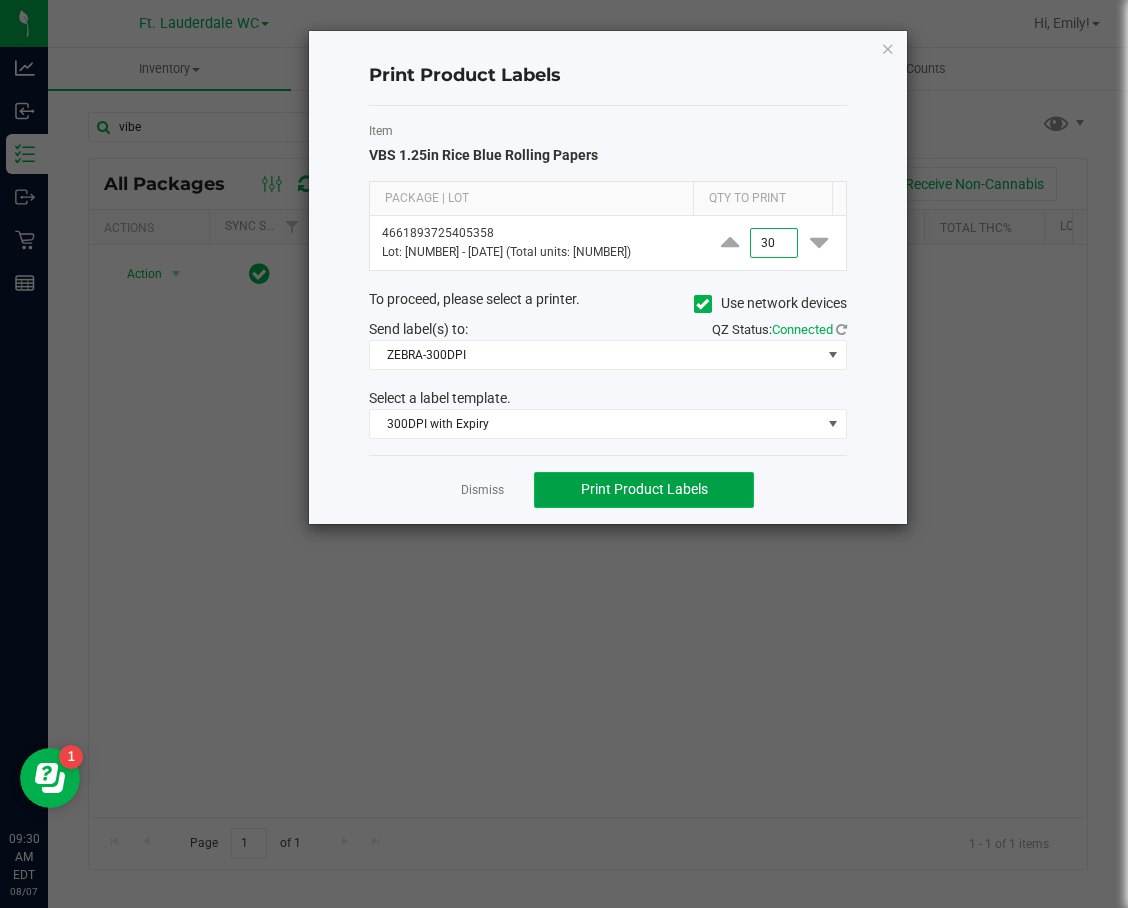 click on "Print Product Labels" 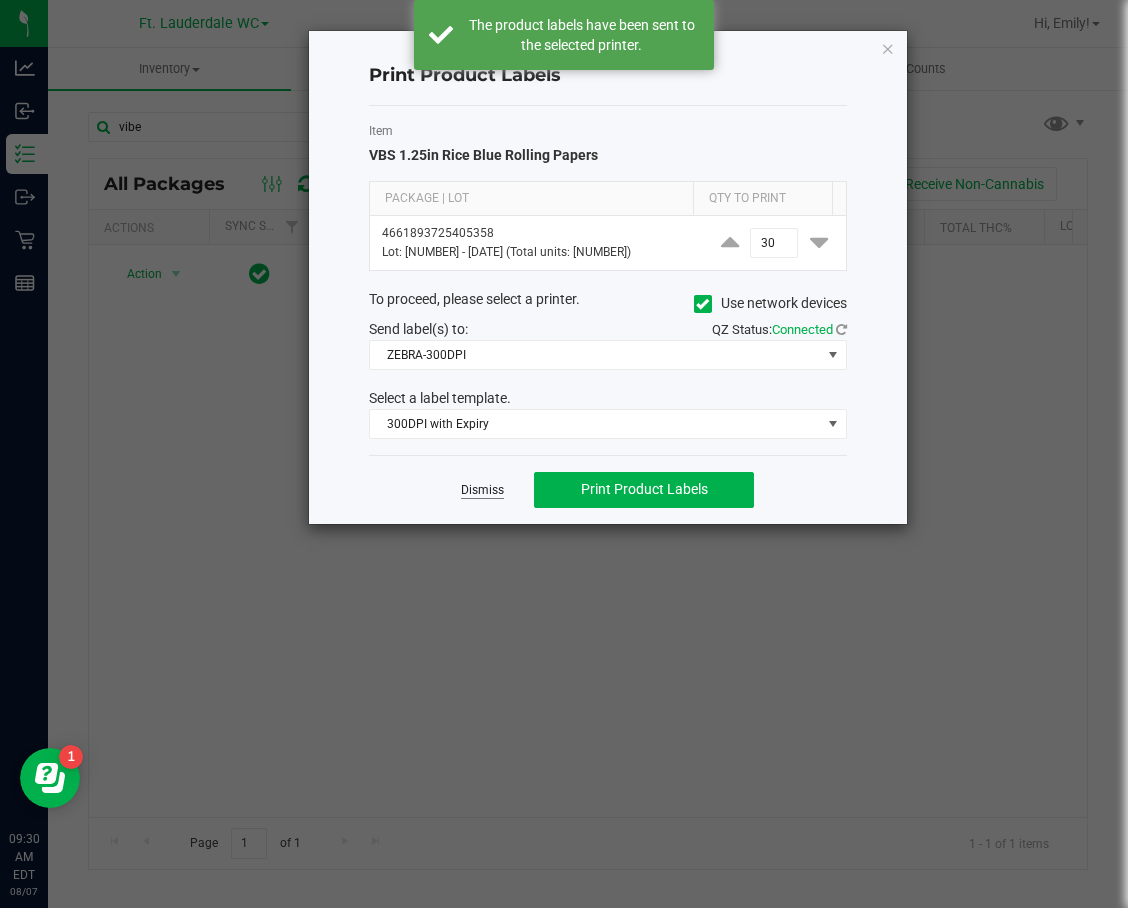 click on "Dismiss" 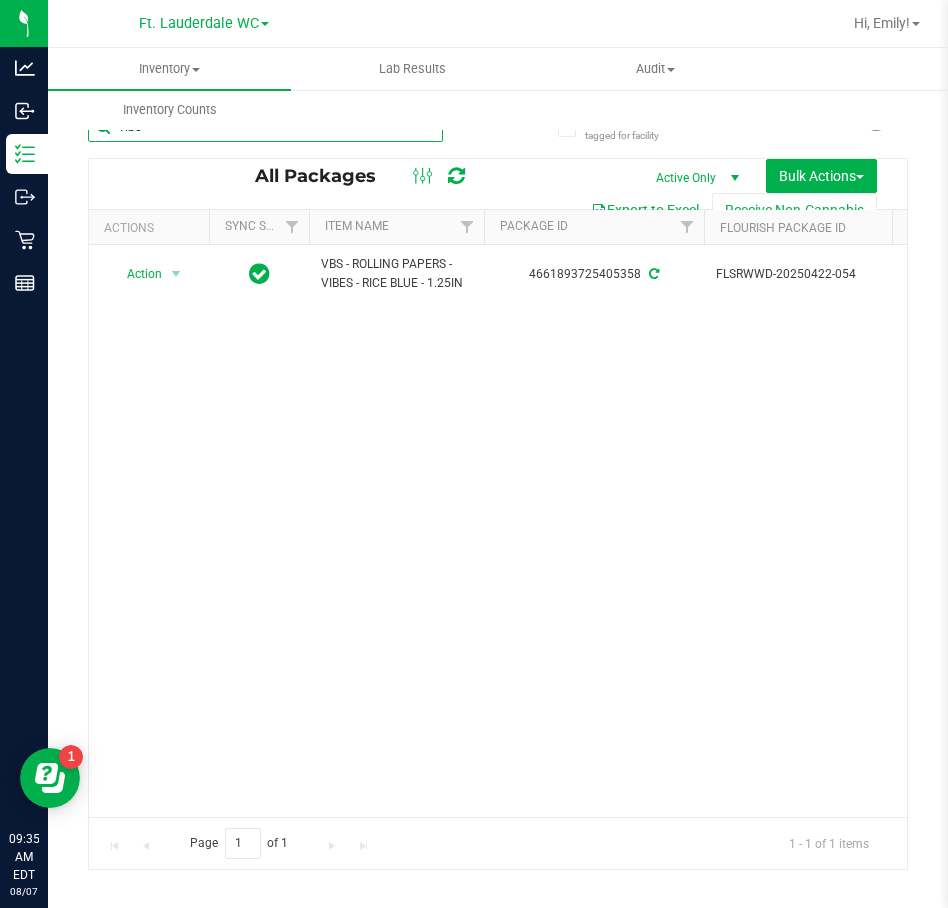 click on "vibe" at bounding box center [265, 127] 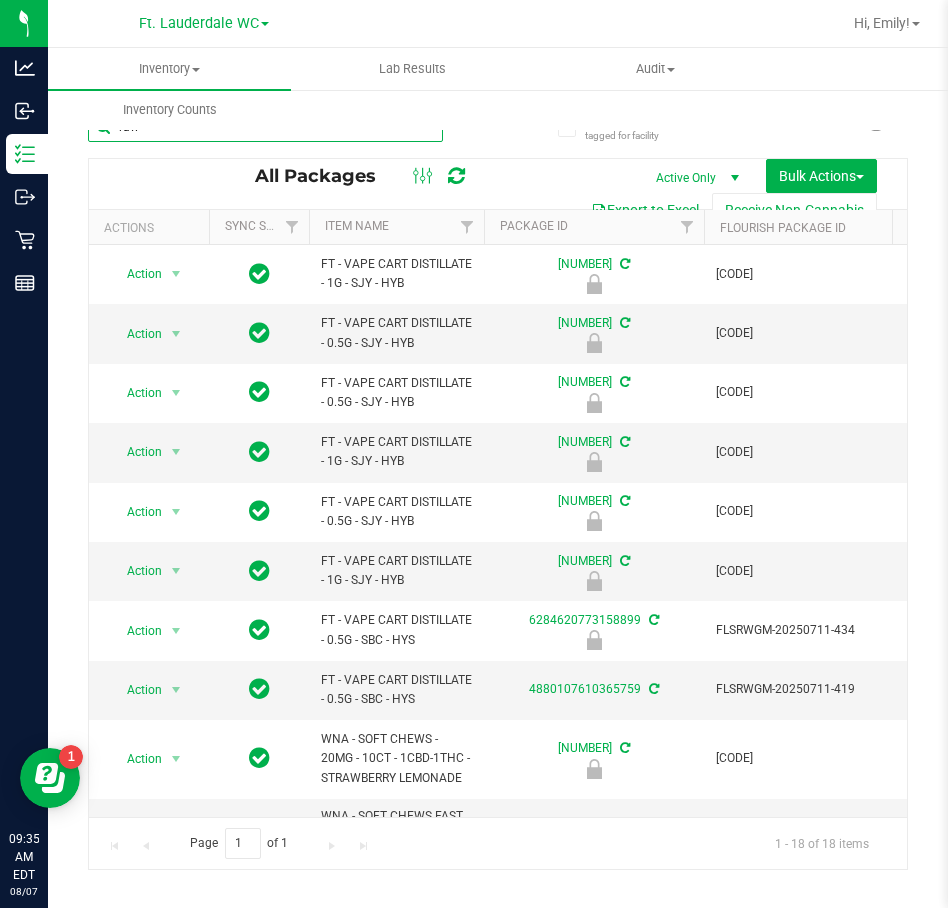 click on "raw" at bounding box center [265, 127] 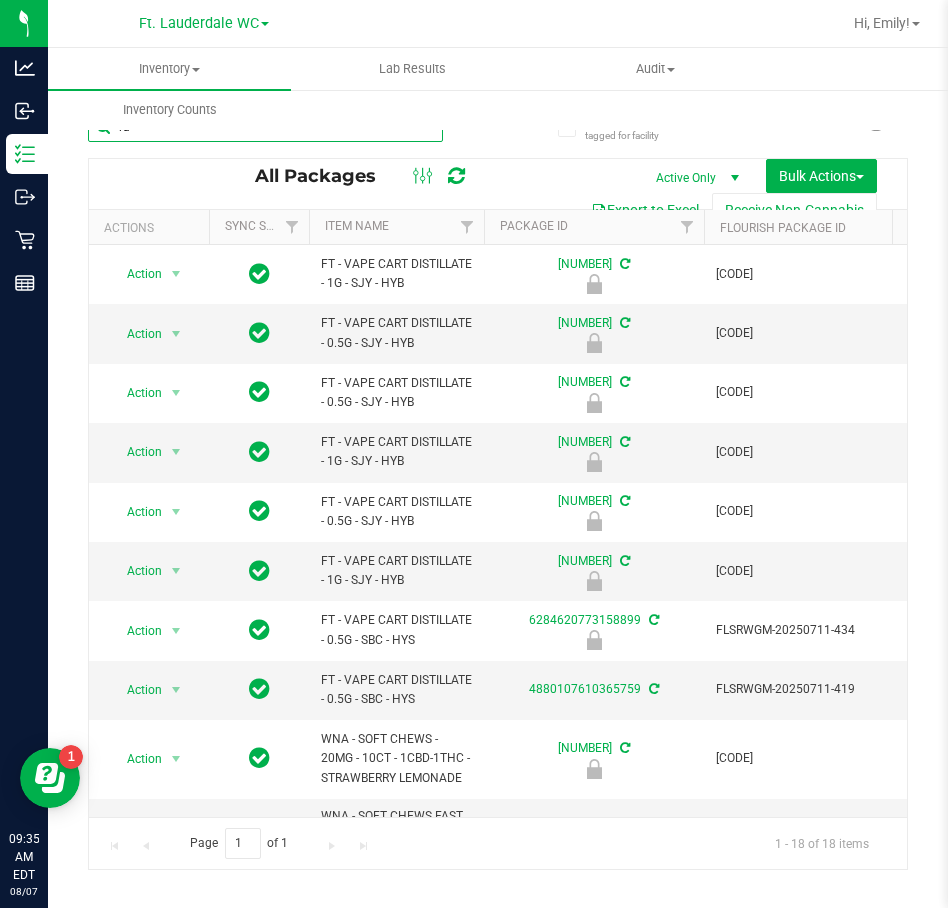 type on "r" 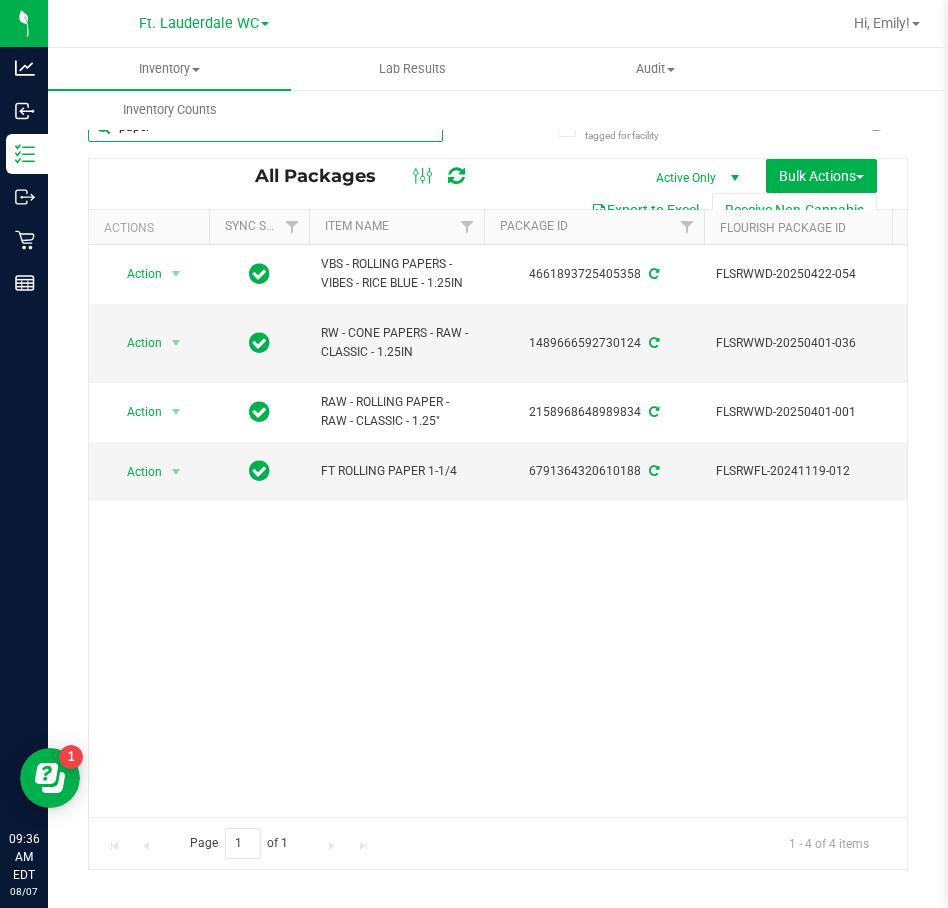scroll, scrollTop: 0, scrollLeft: 573, axis: horizontal 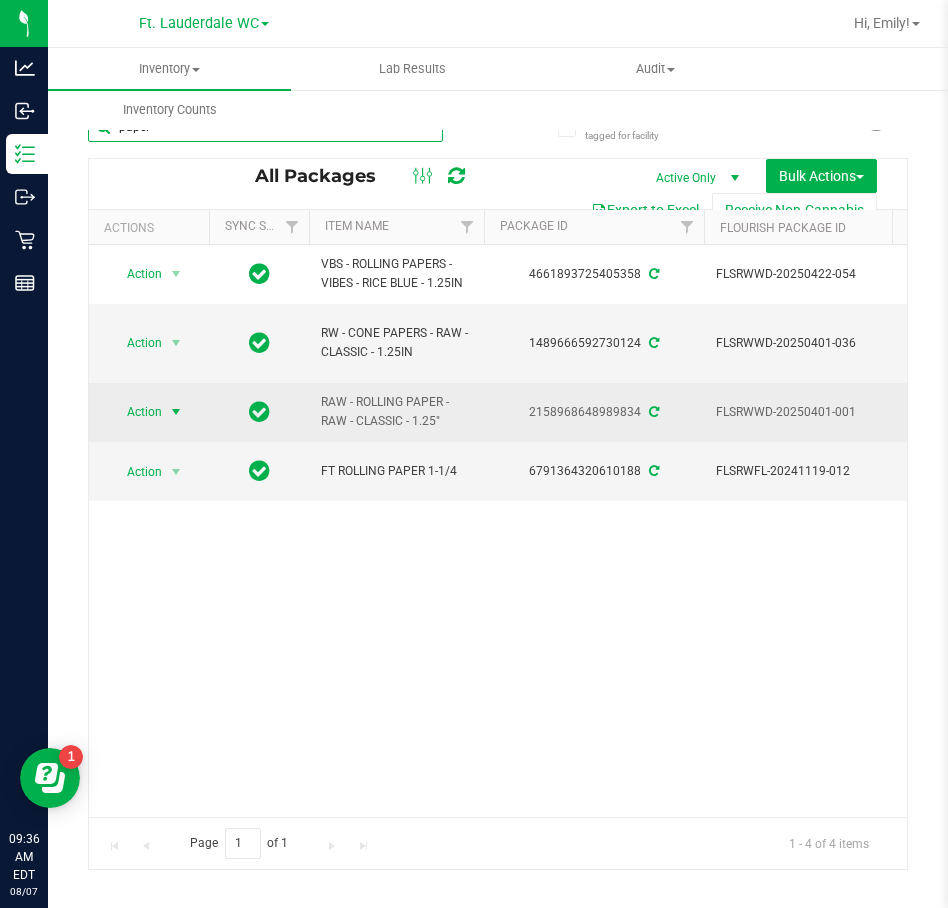 type on "paper" 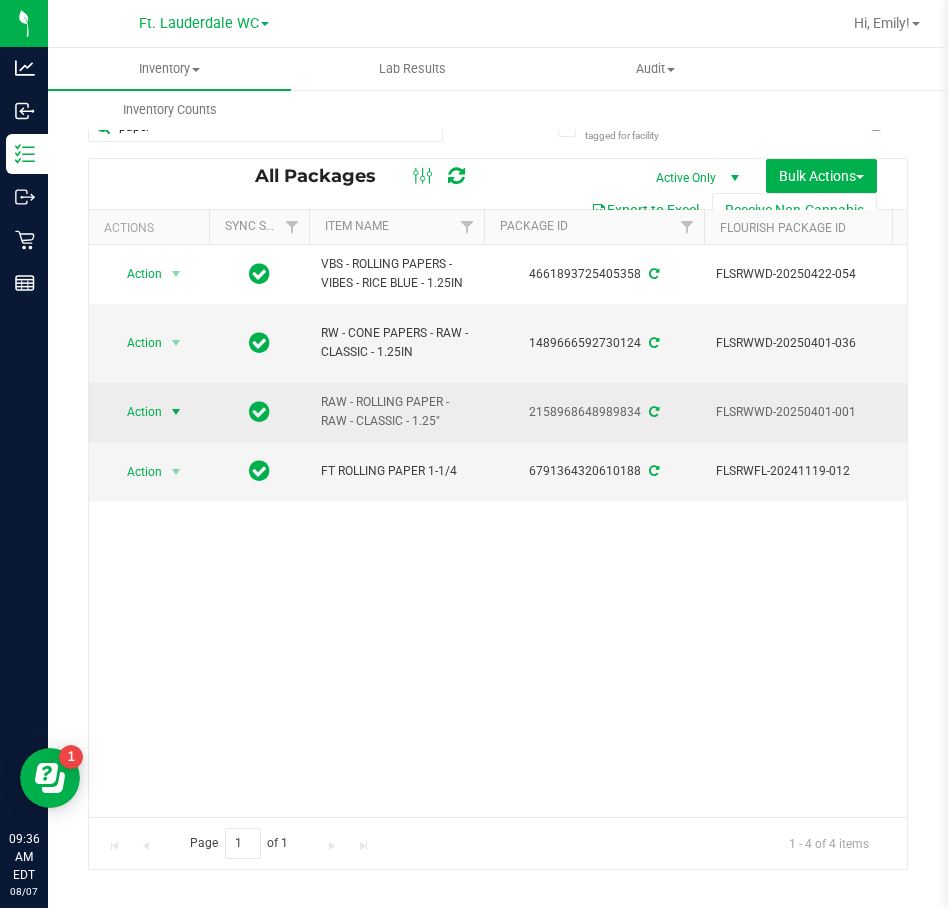 click on "Action" at bounding box center (136, 412) 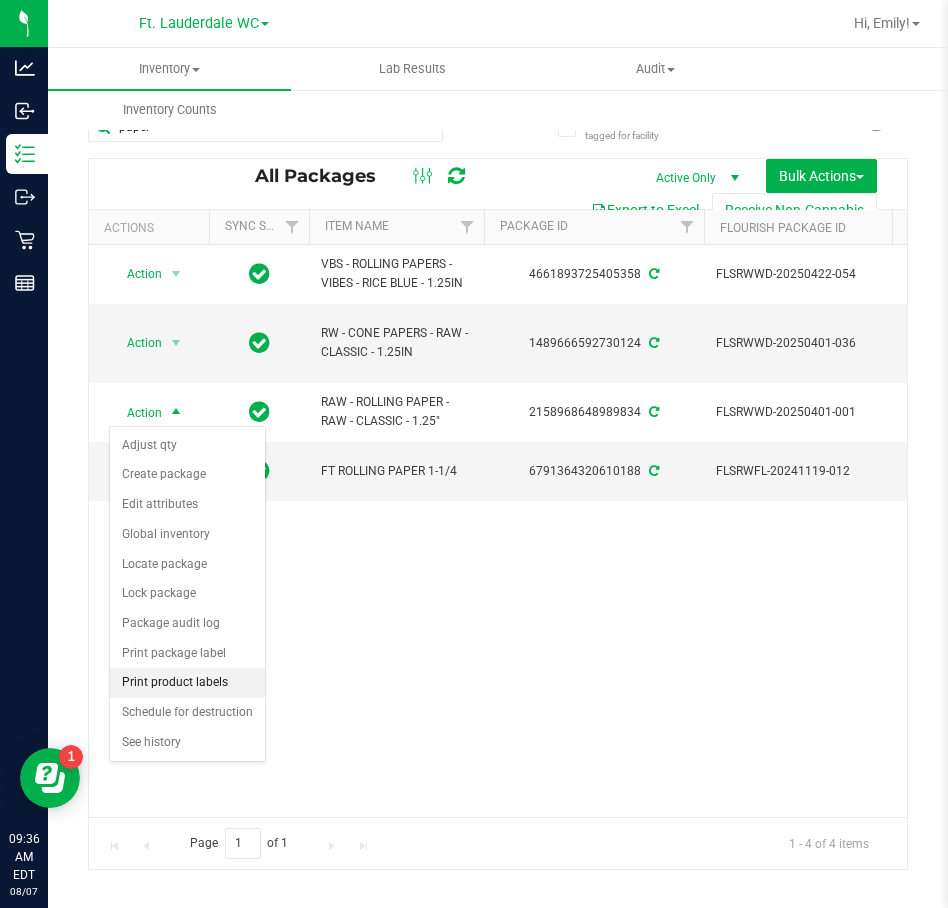 click on "Print product labels" at bounding box center (187, 683) 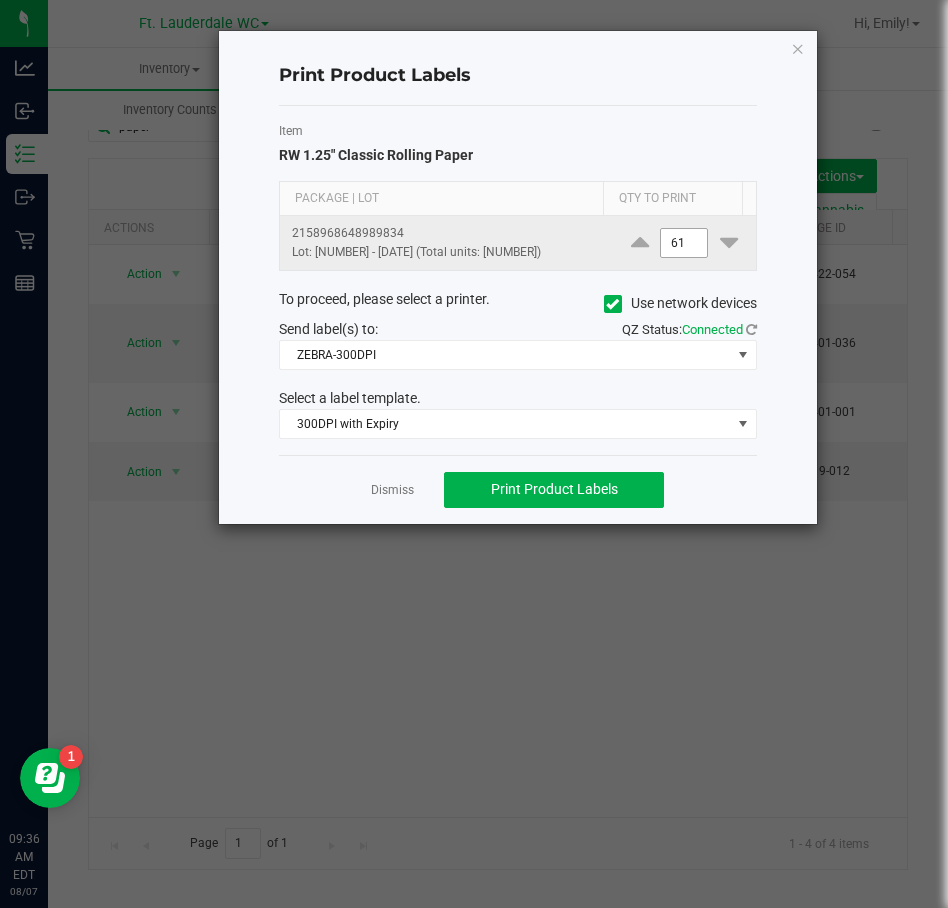 click on "61" at bounding box center (684, 243) 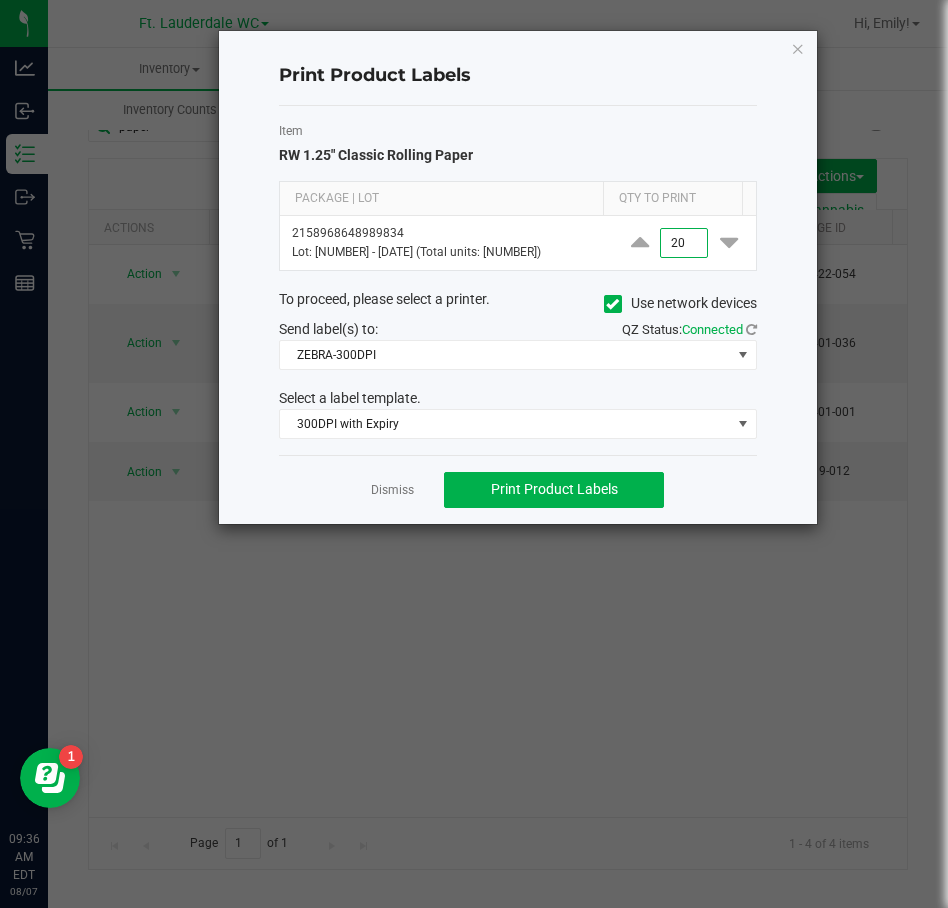type on "20" 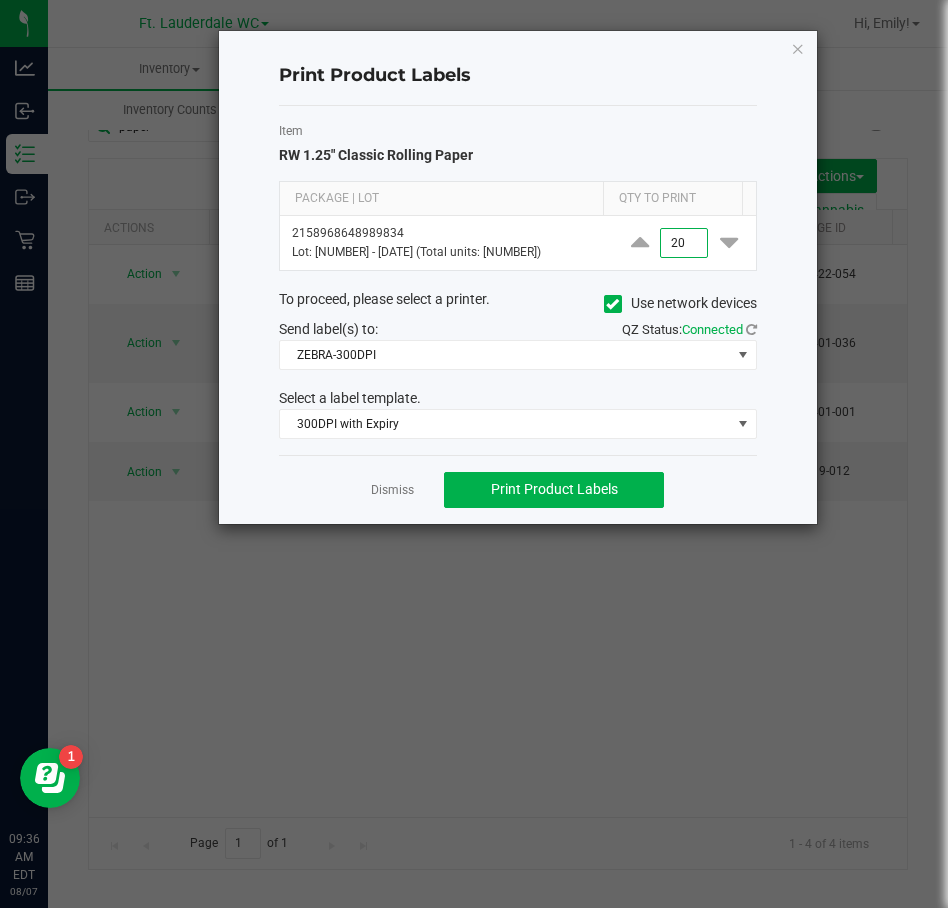 click on "Dismiss   Print Product Labels" 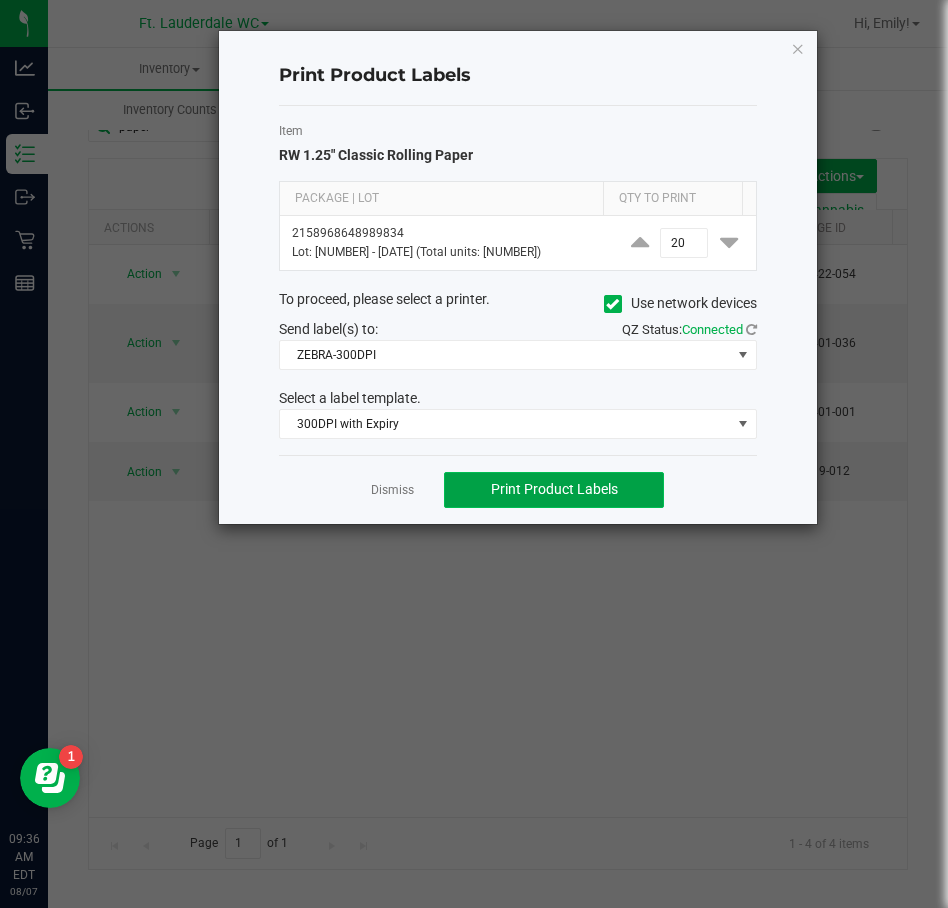 click on "Print Product Labels" 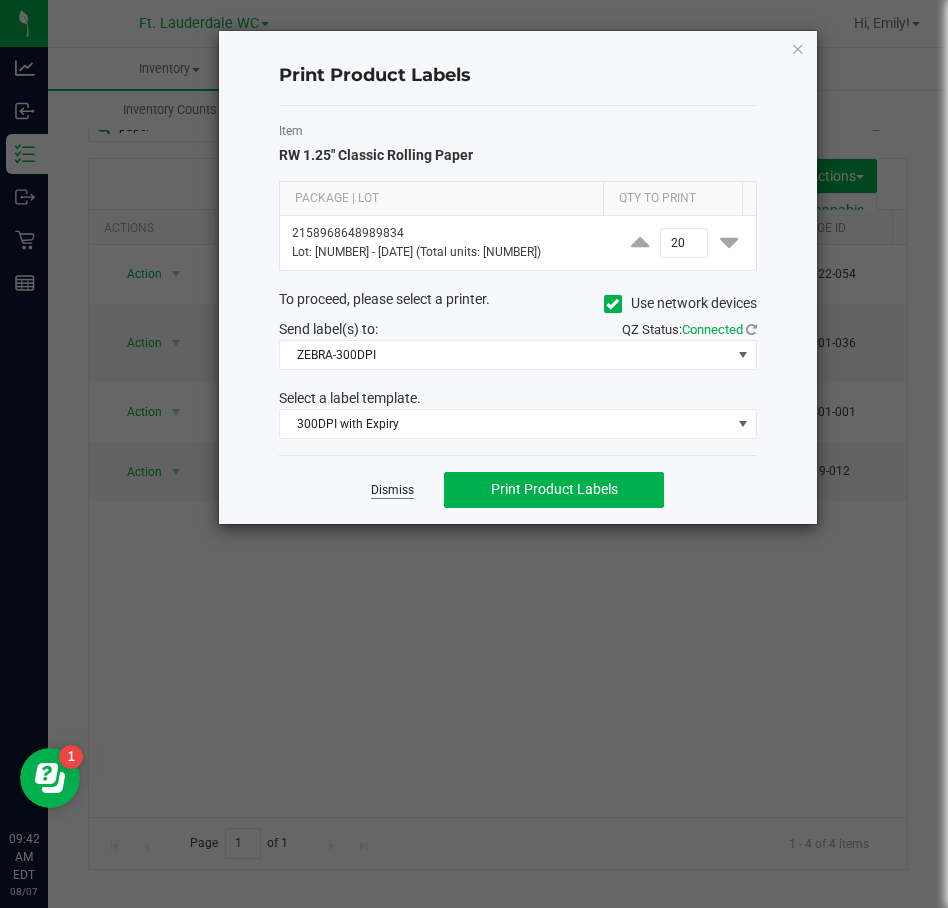 click on "Dismiss" 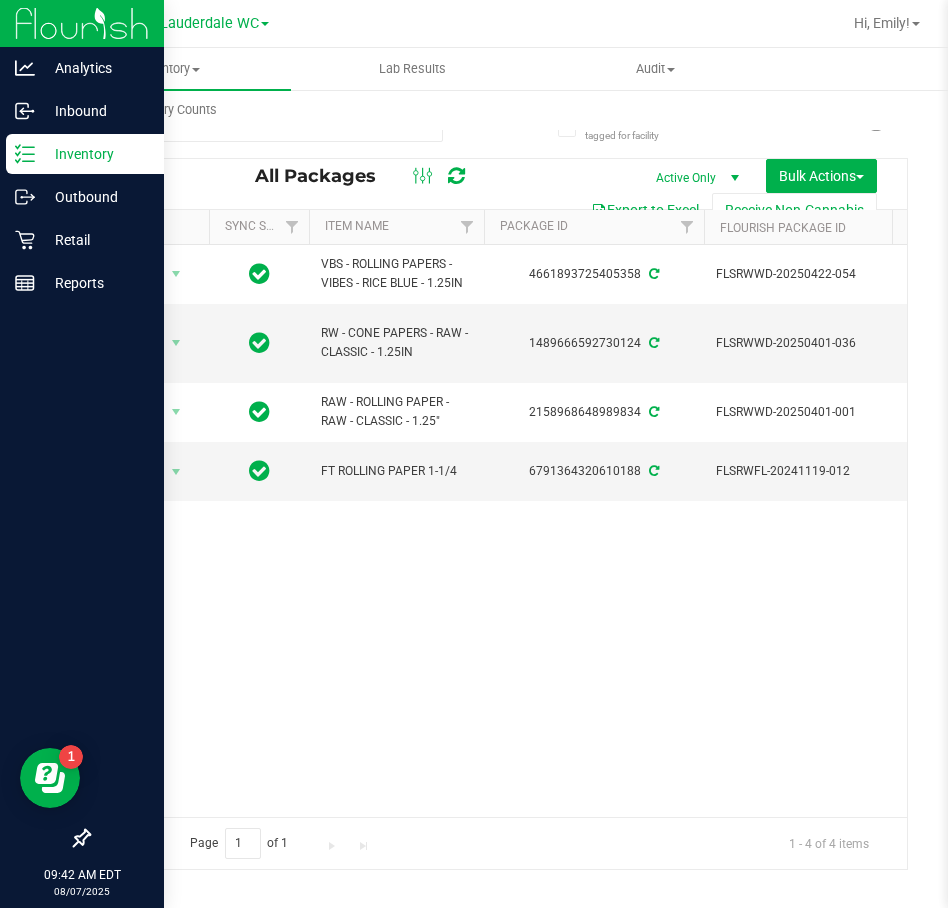 click on "Inventory" at bounding box center (95, 154) 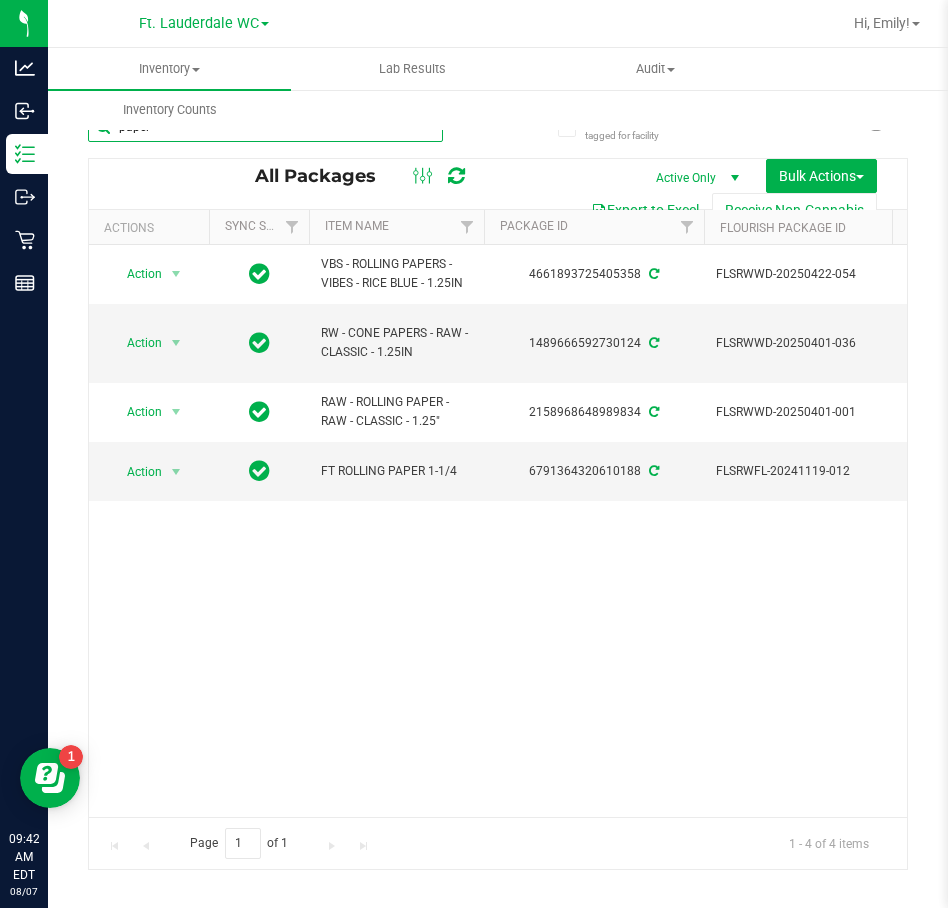 click on "paper" at bounding box center (265, 127) 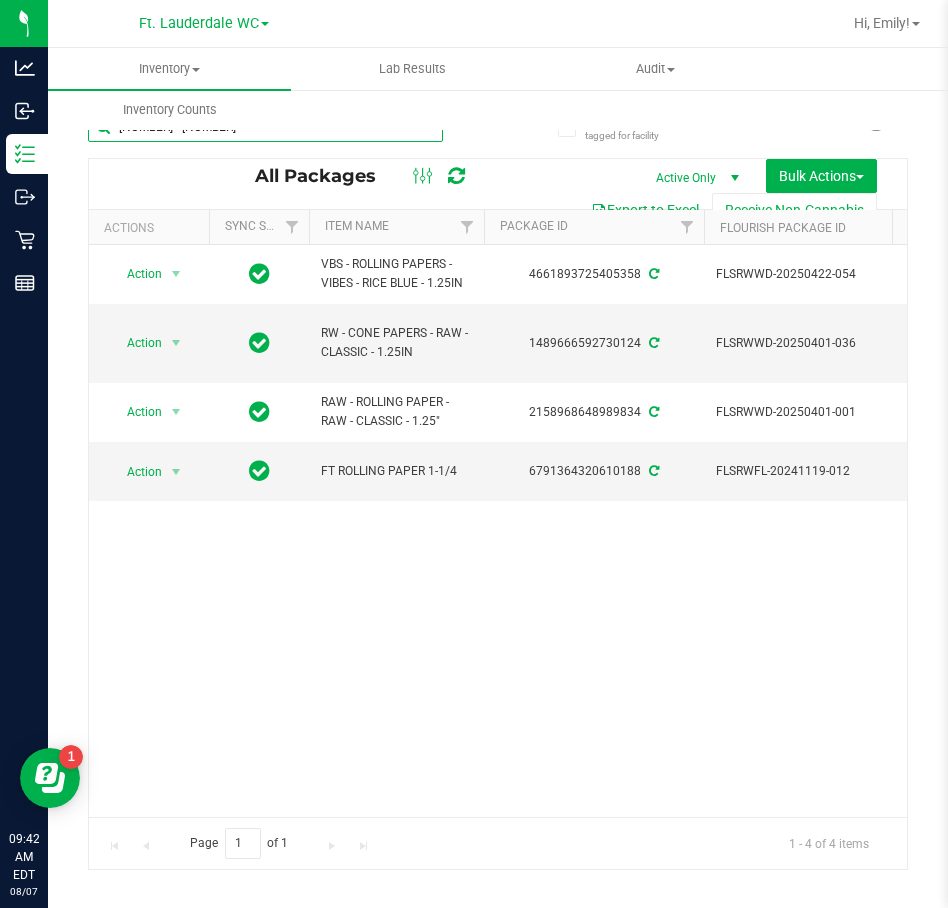 type on "1992409 - 112024" 